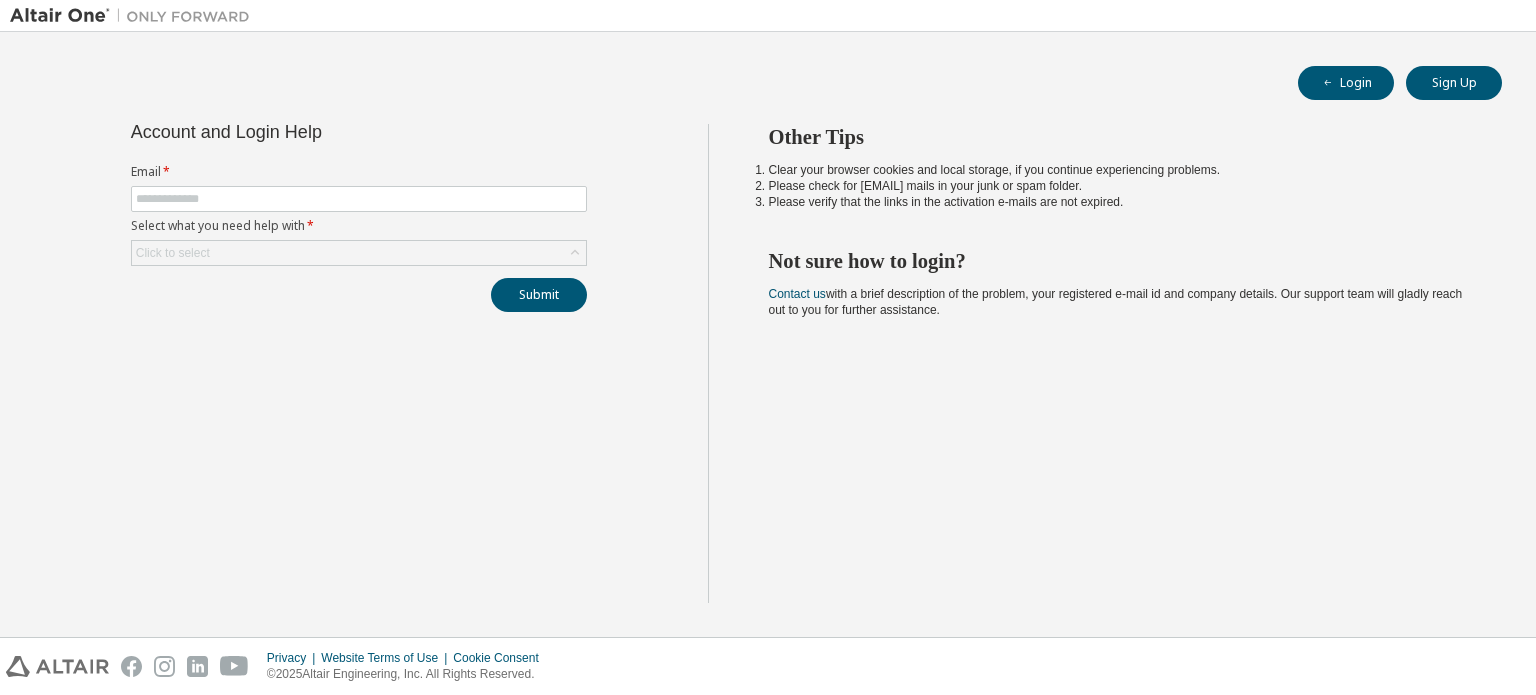 scroll, scrollTop: 0, scrollLeft: 0, axis: both 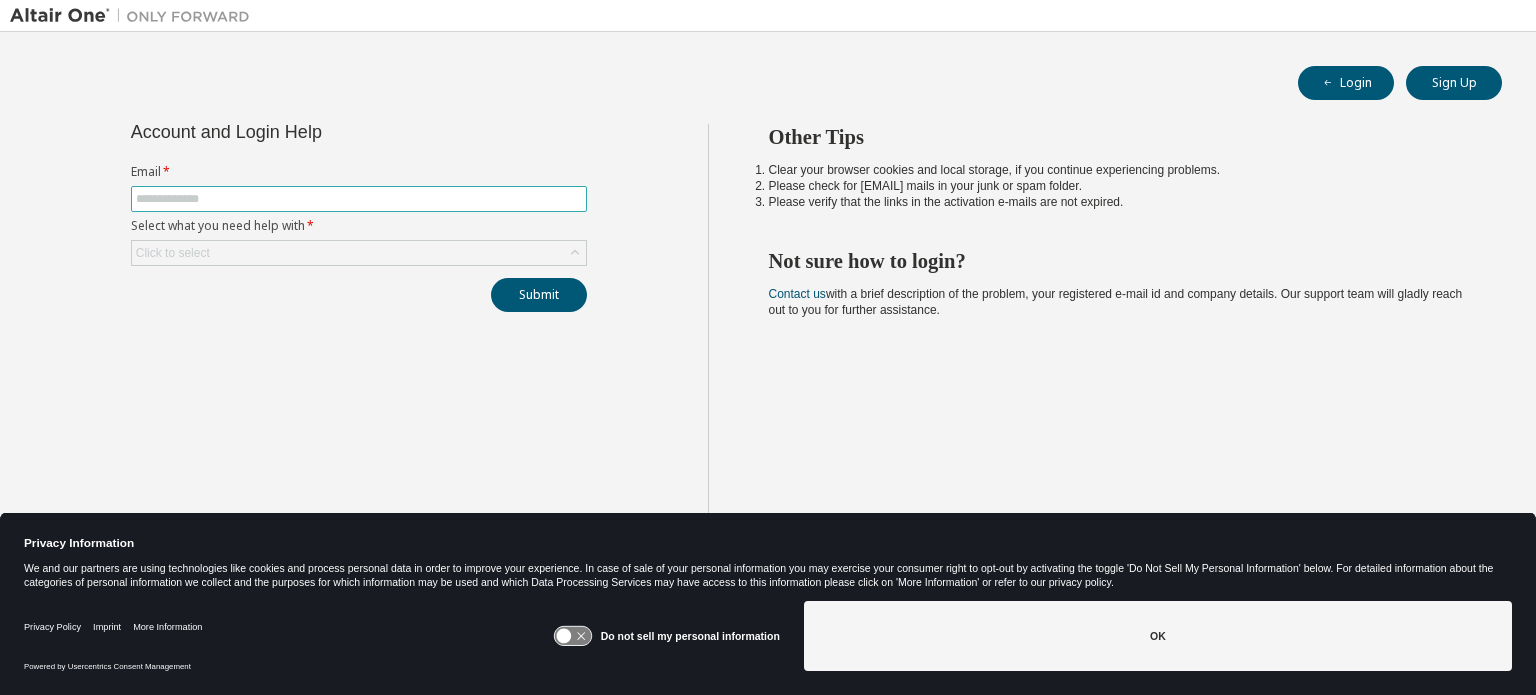 click at bounding box center (359, 199) 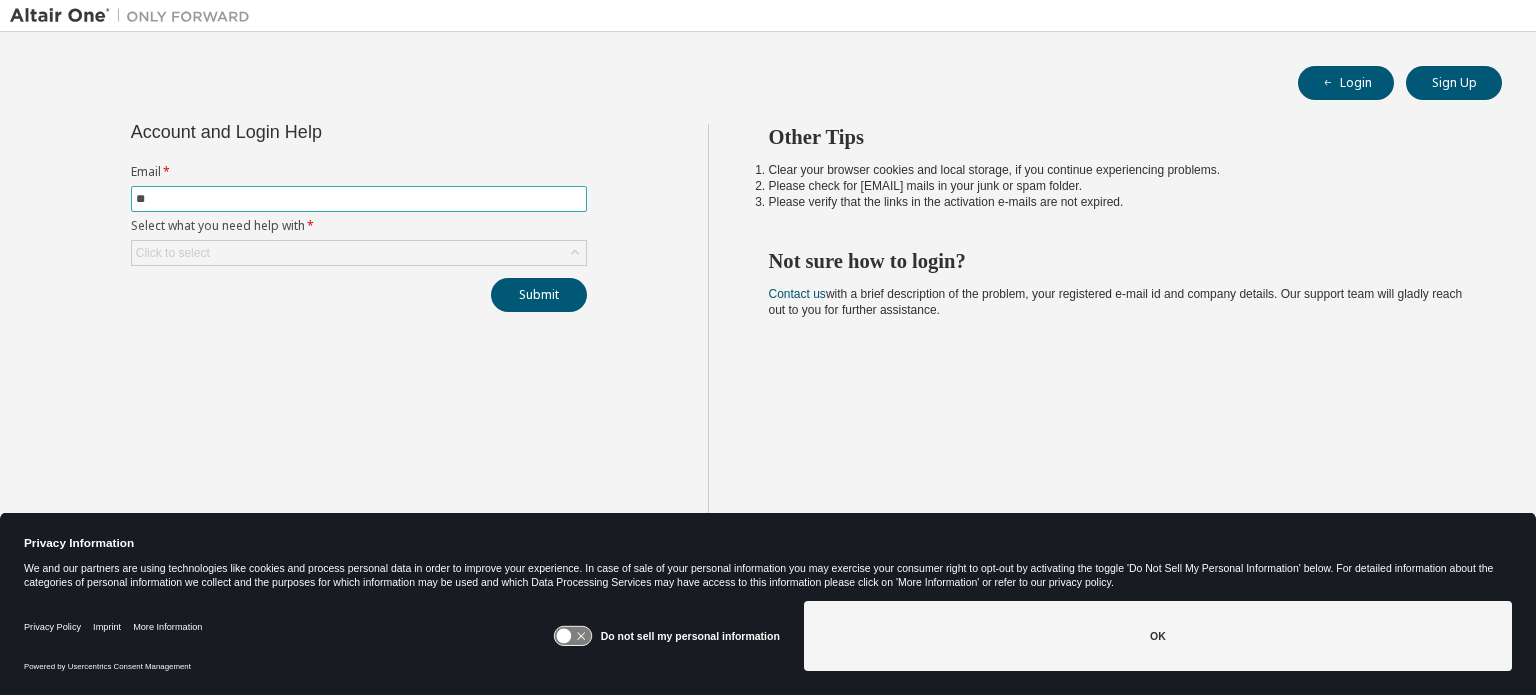 type on "**********" 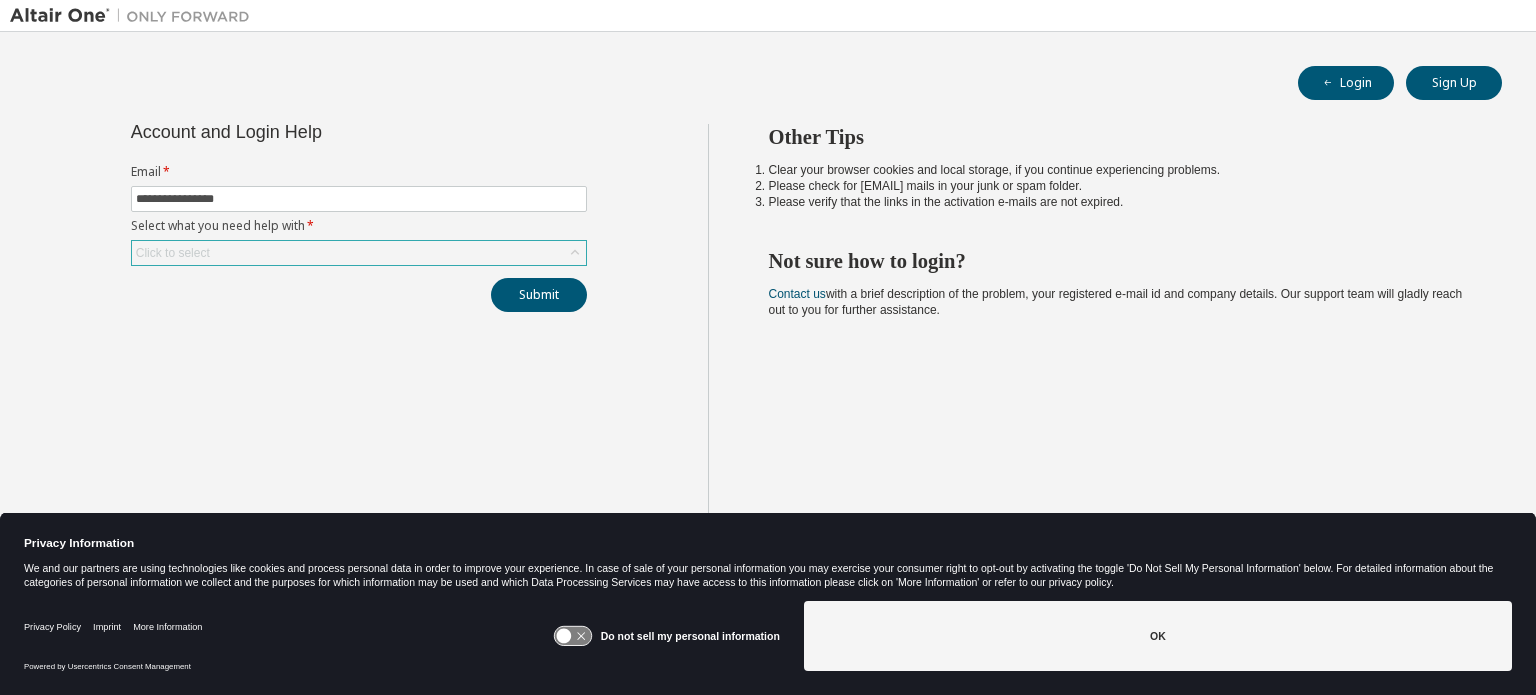 click on "Click to select" at bounding box center [359, 253] 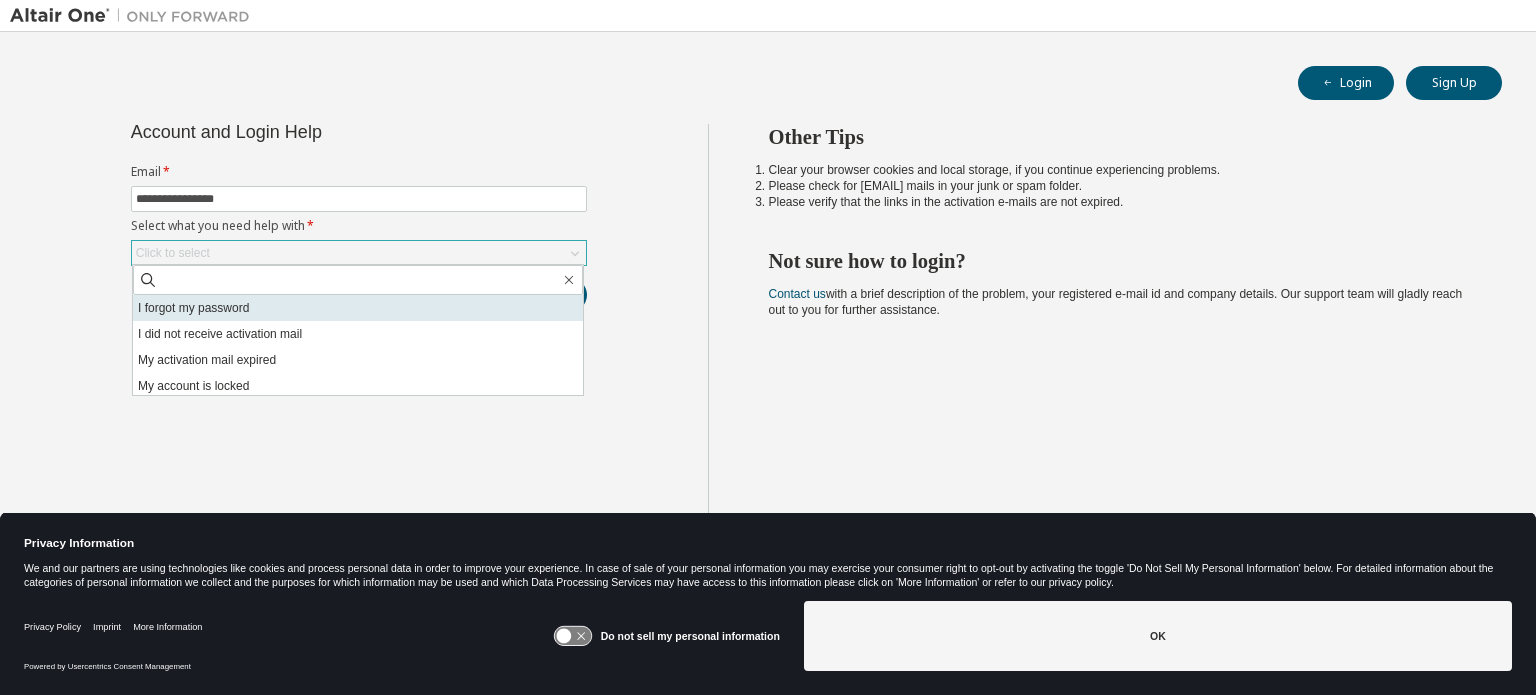click on "I did not receive activation mail" at bounding box center [358, 334] 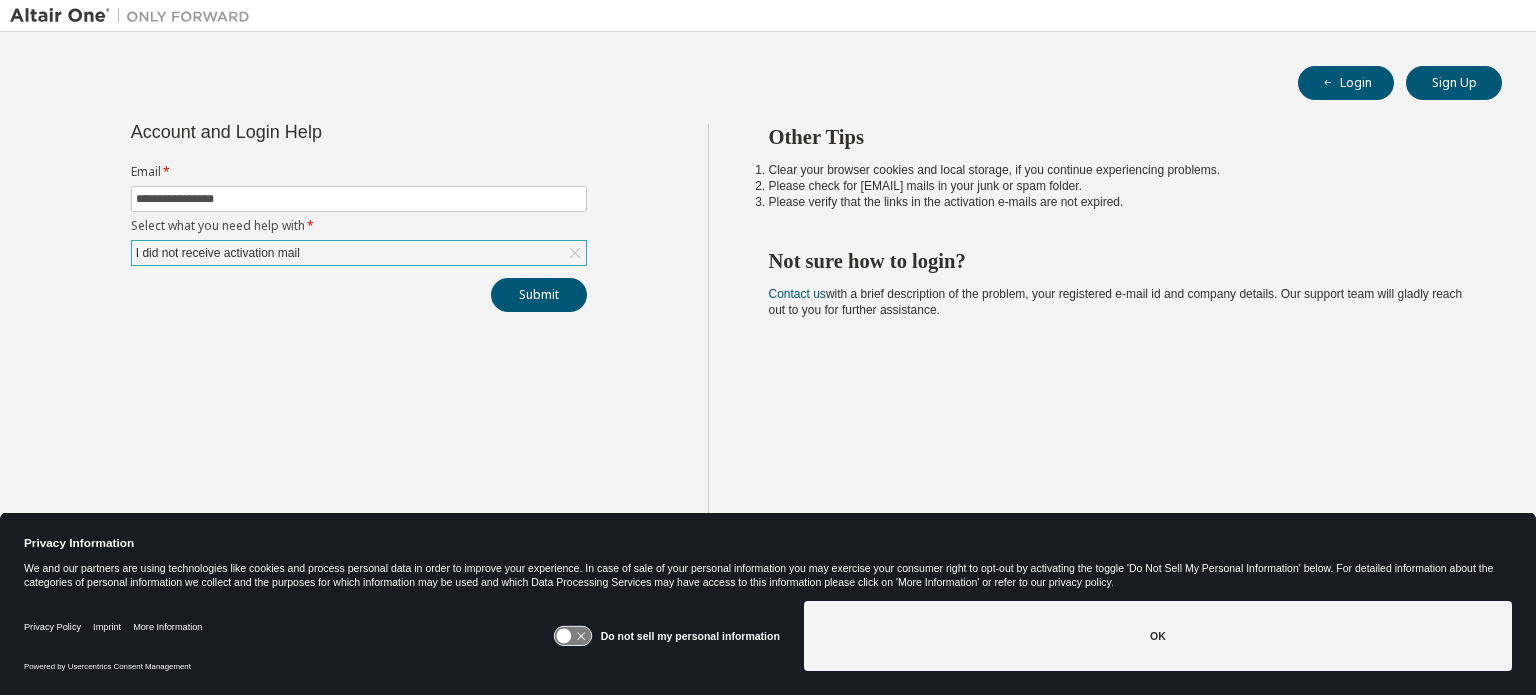 click on "I did not receive activation mail" at bounding box center [218, 253] 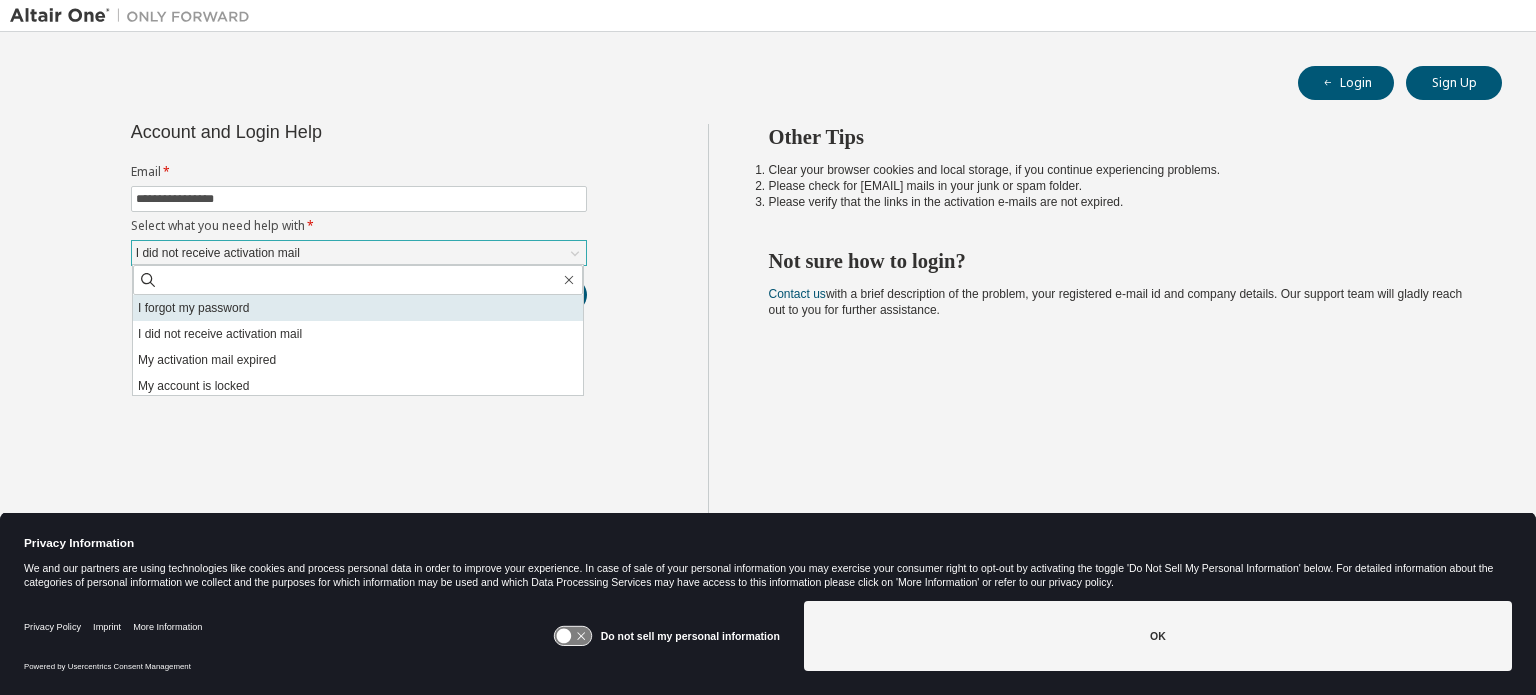 click on "I forgot my password" at bounding box center (358, 308) 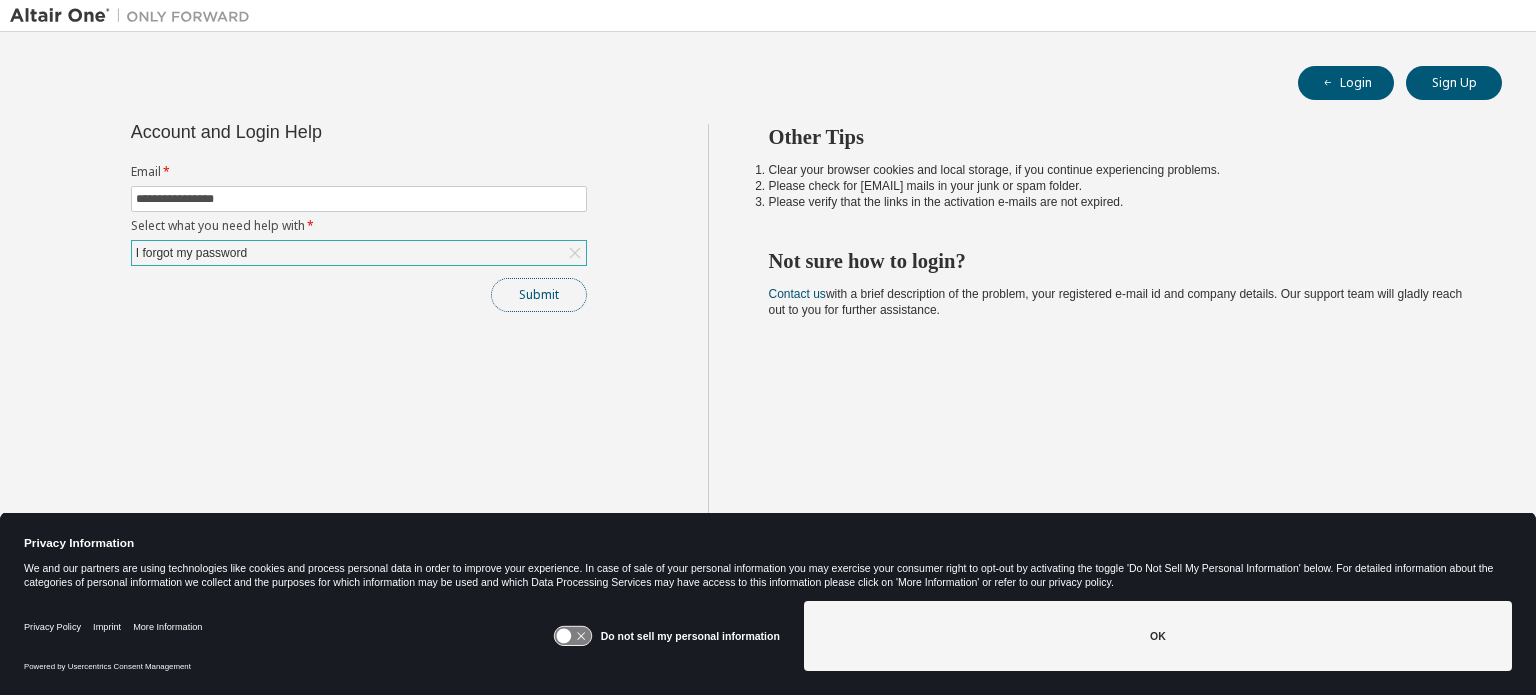 click on "Submit" at bounding box center (539, 295) 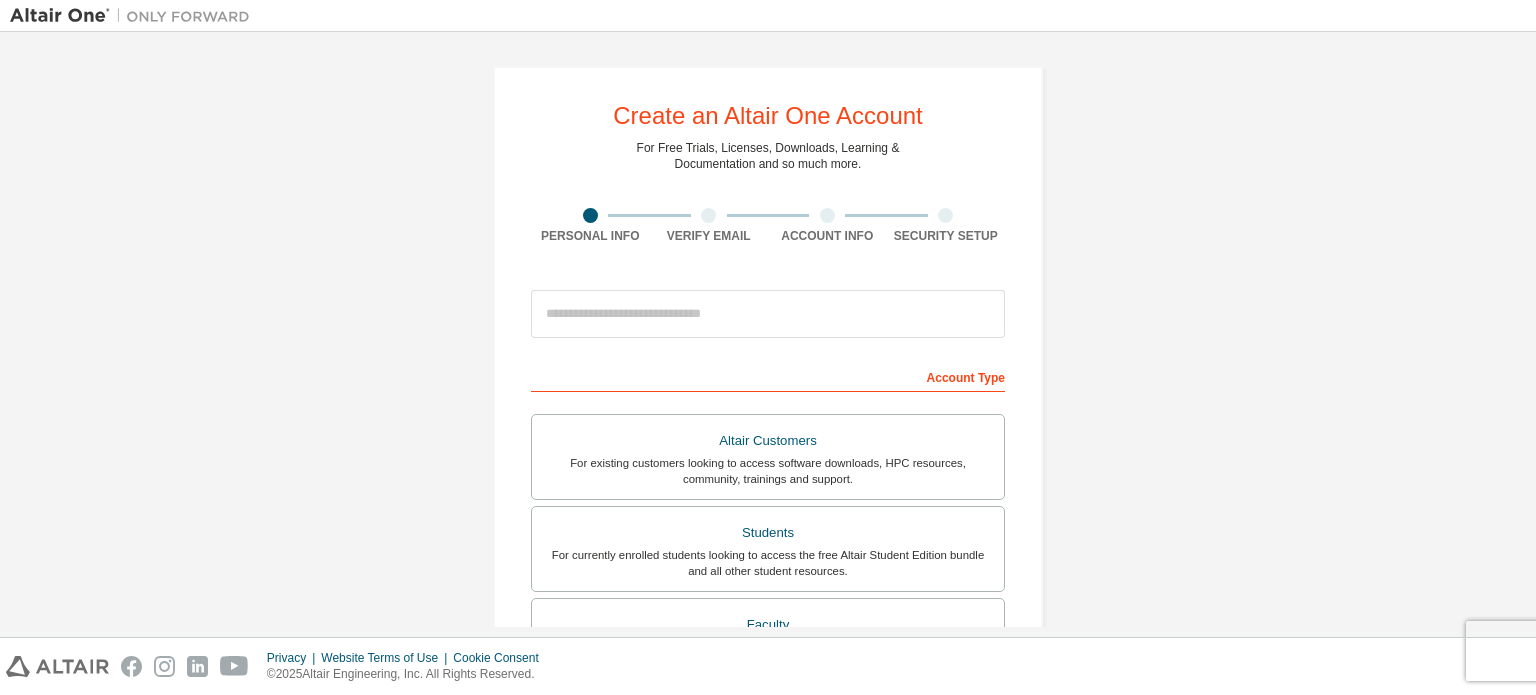 scroll, scrollTop: 0, scrollLeft: 0, axis: both 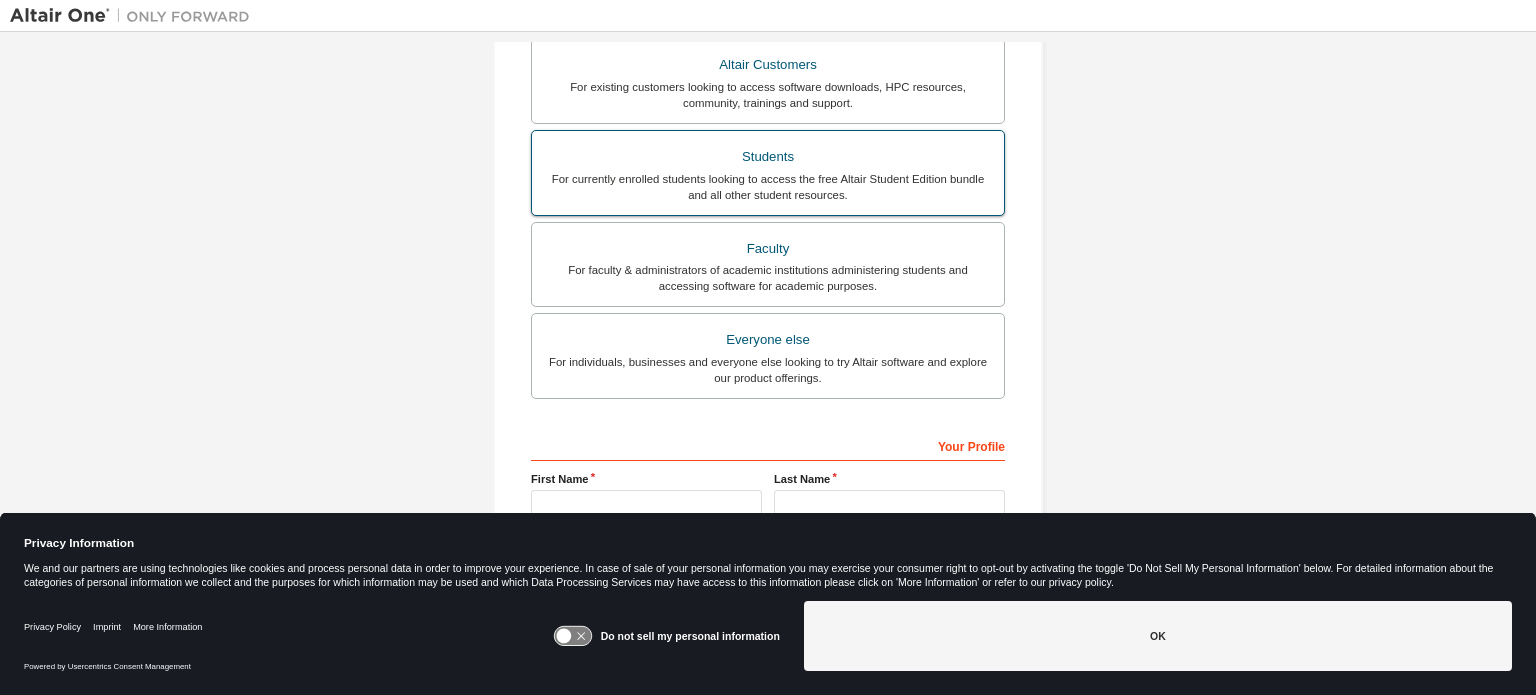 click on "For currently enrolled students looking to access the free Altair Student Edition bundle and all other student resources." at bounding box center [768, 187] 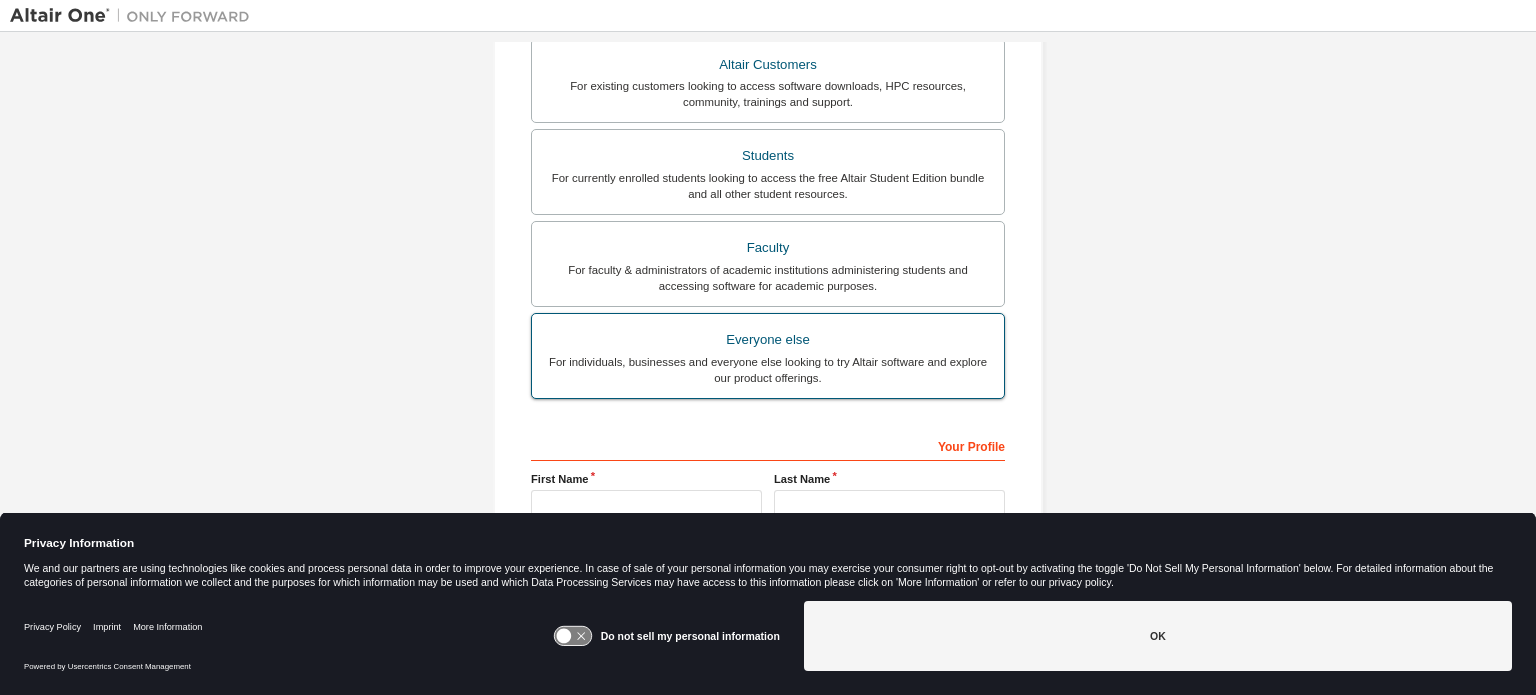 scroll, scrollTop: 521, scrollLeft: 0, axis: vertical 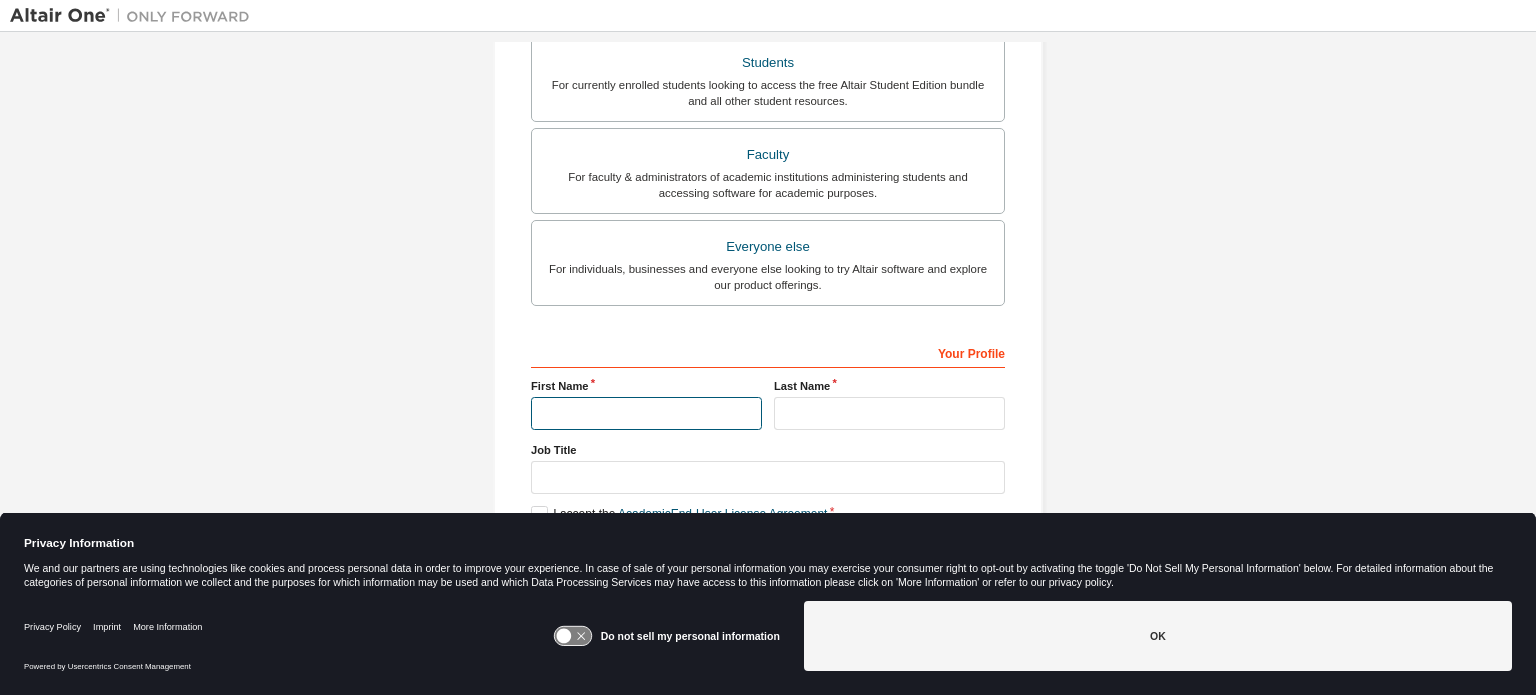 click at bounding box center [646, 413] 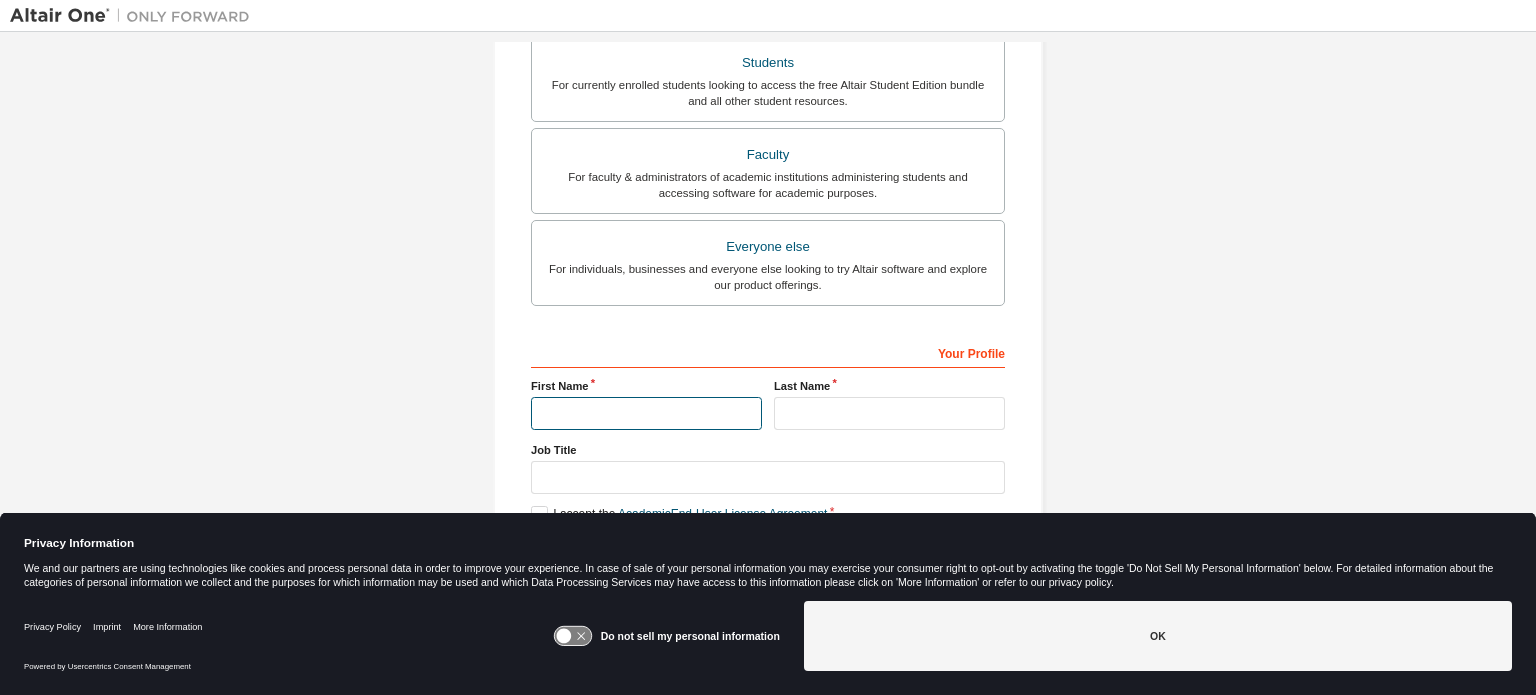 type on "****" 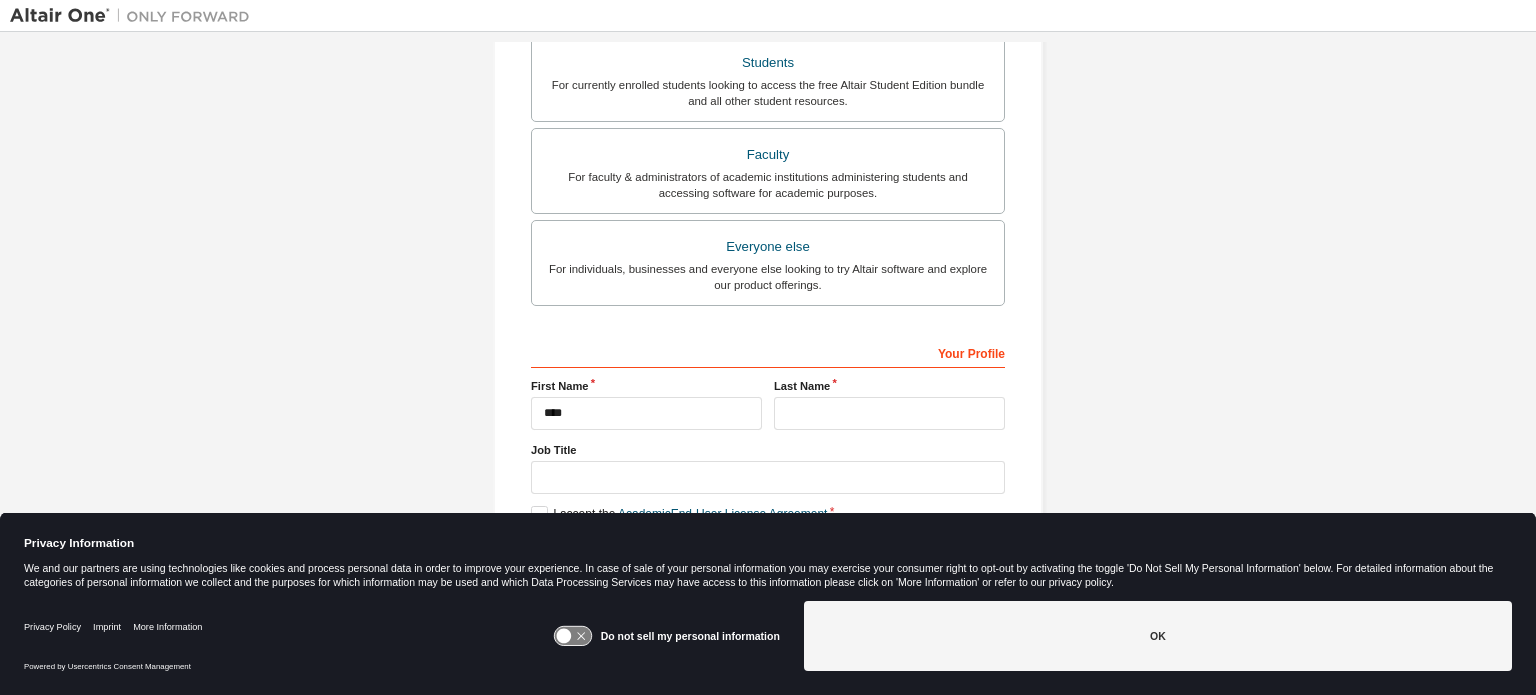 type on "**********" 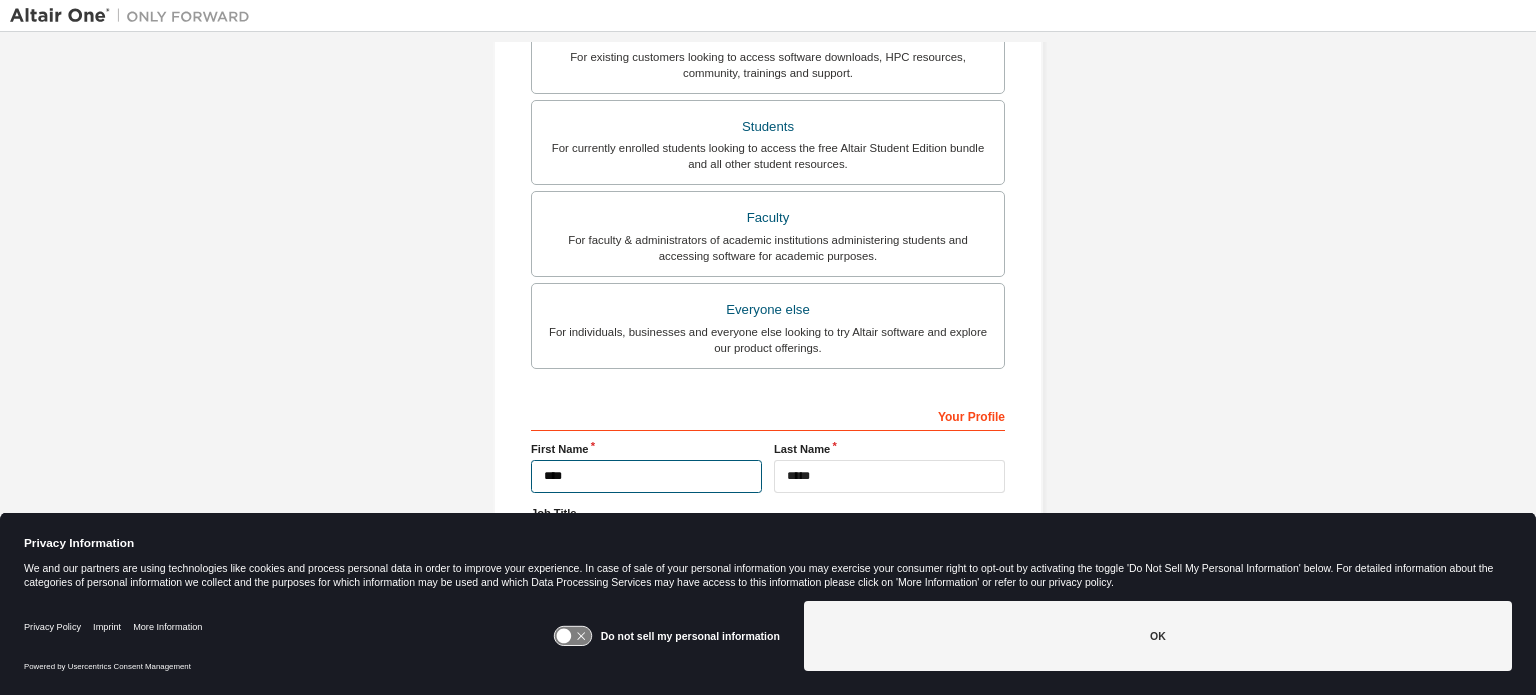 scroll, scrollTop: 584, scrollLeft: 0, axis: vertical 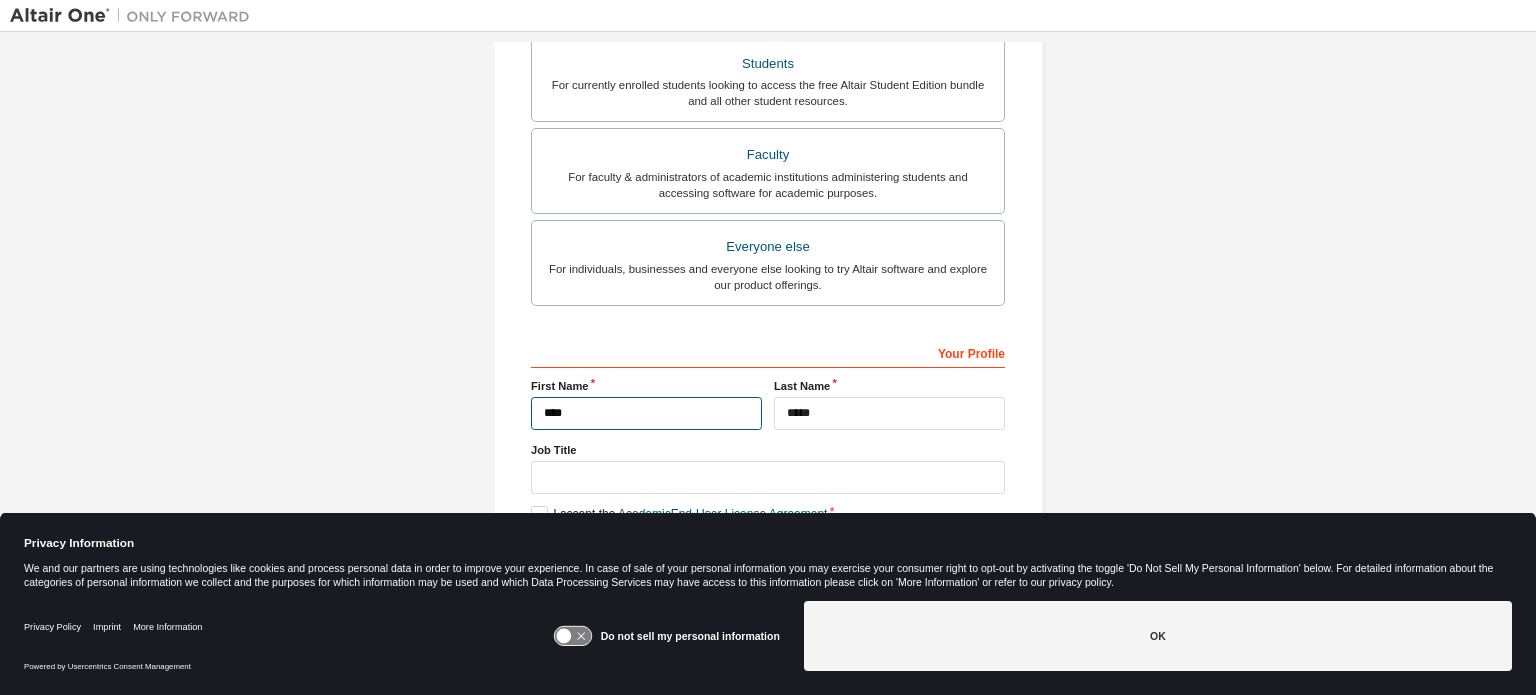 click on "****" at bounding box center (646, 413) 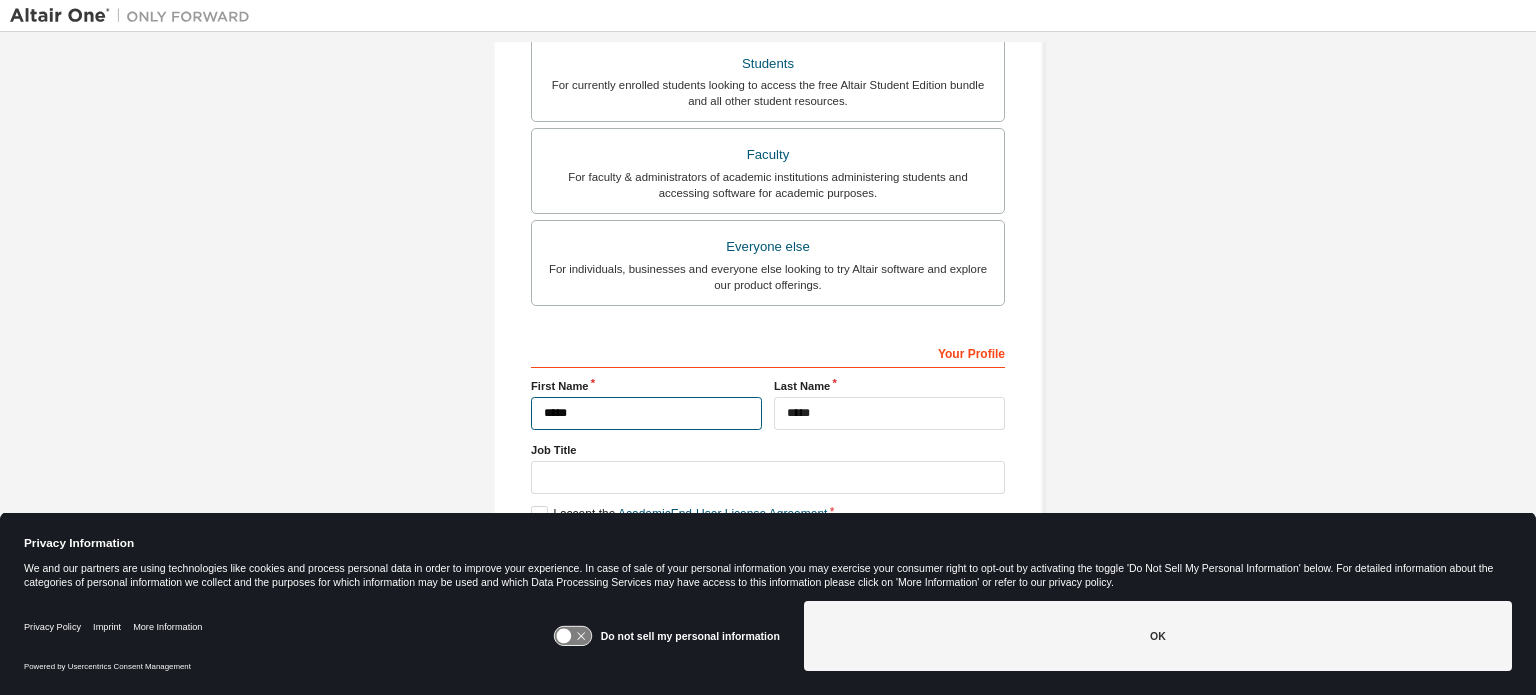 type on "****" 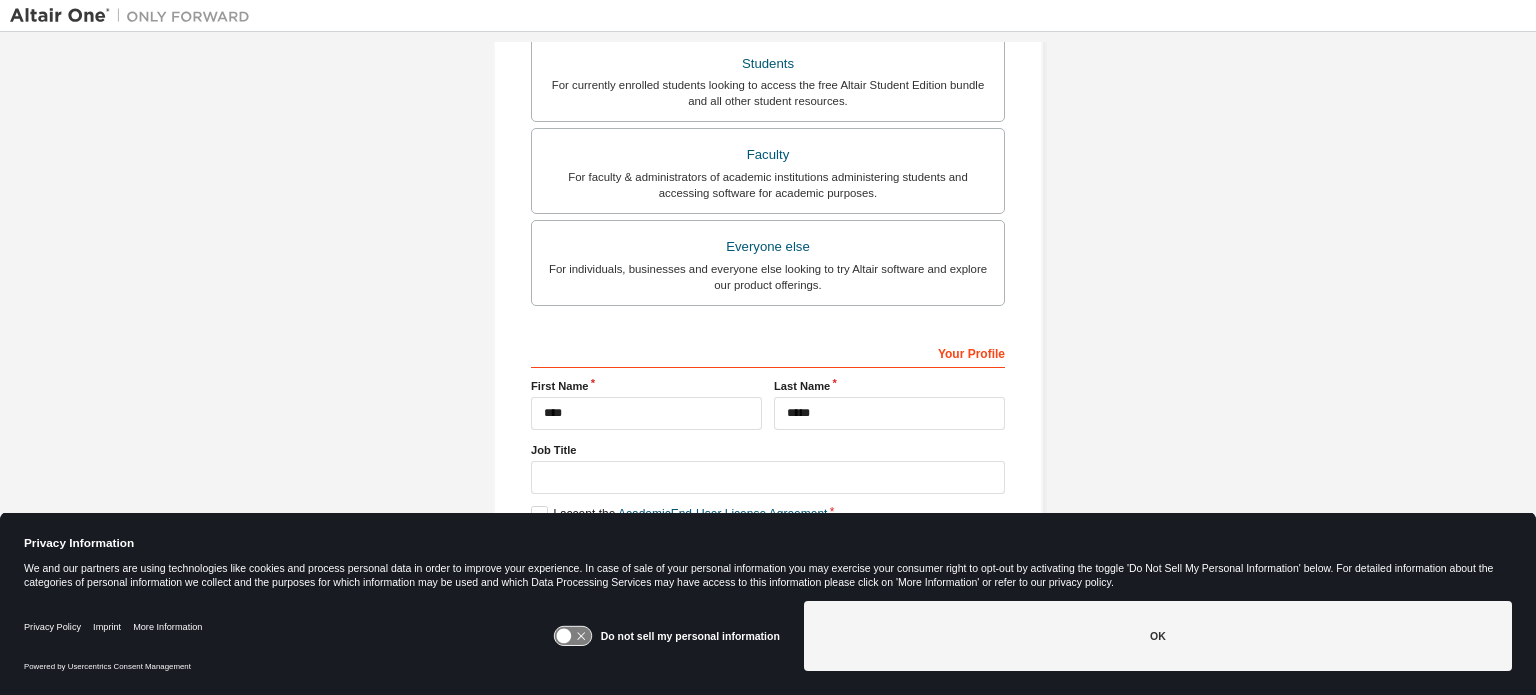scroll, scrollTop: 584, scrollLeft: 0, axis: vertical 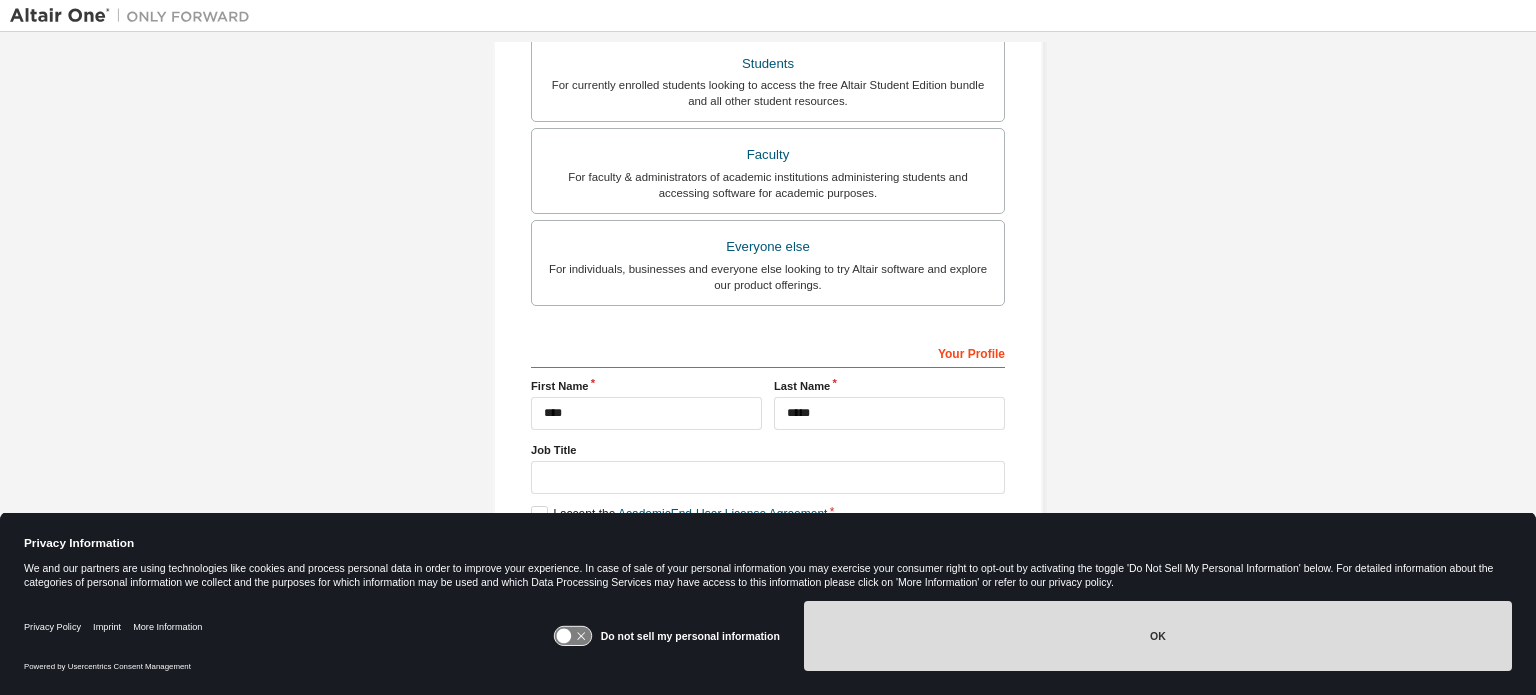 click on "OK" at bounding box center (1158, 636) 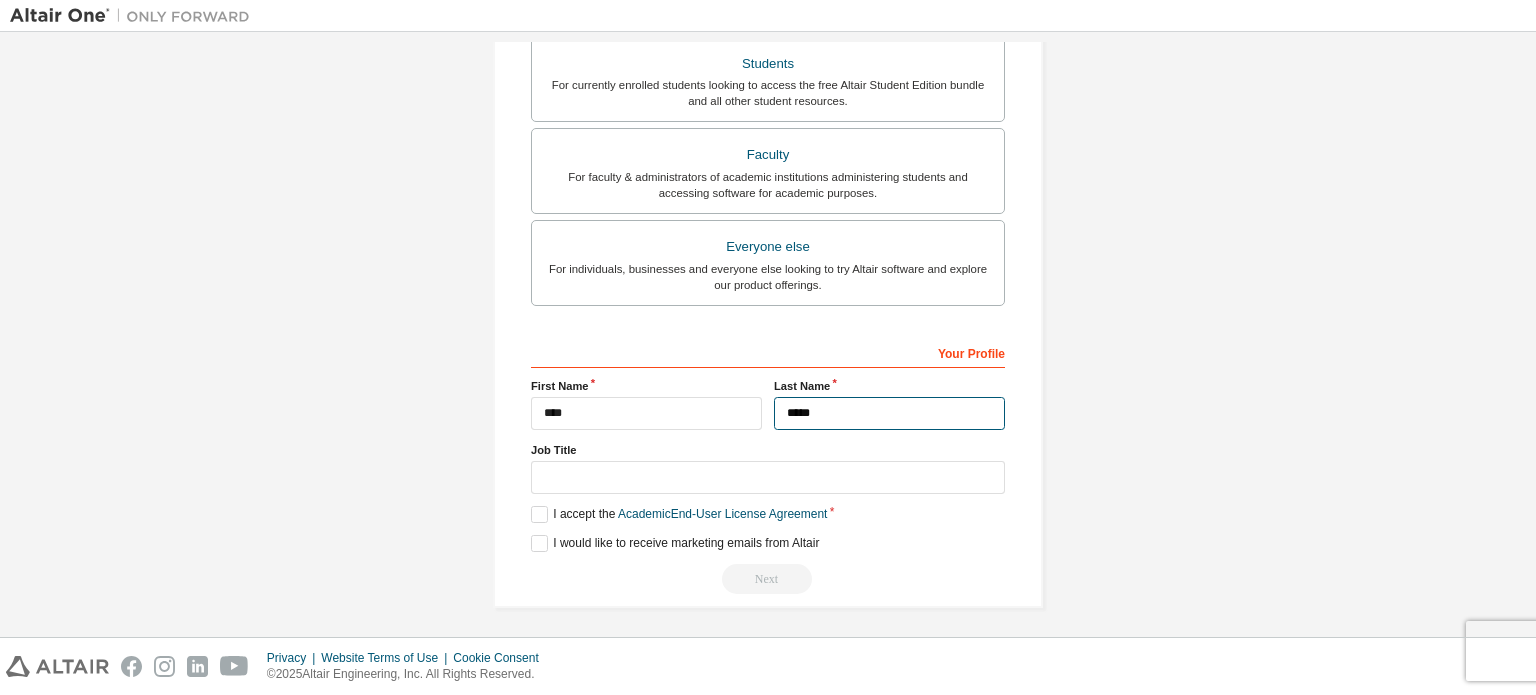 click on "*****" at bounding box center (889, 413) 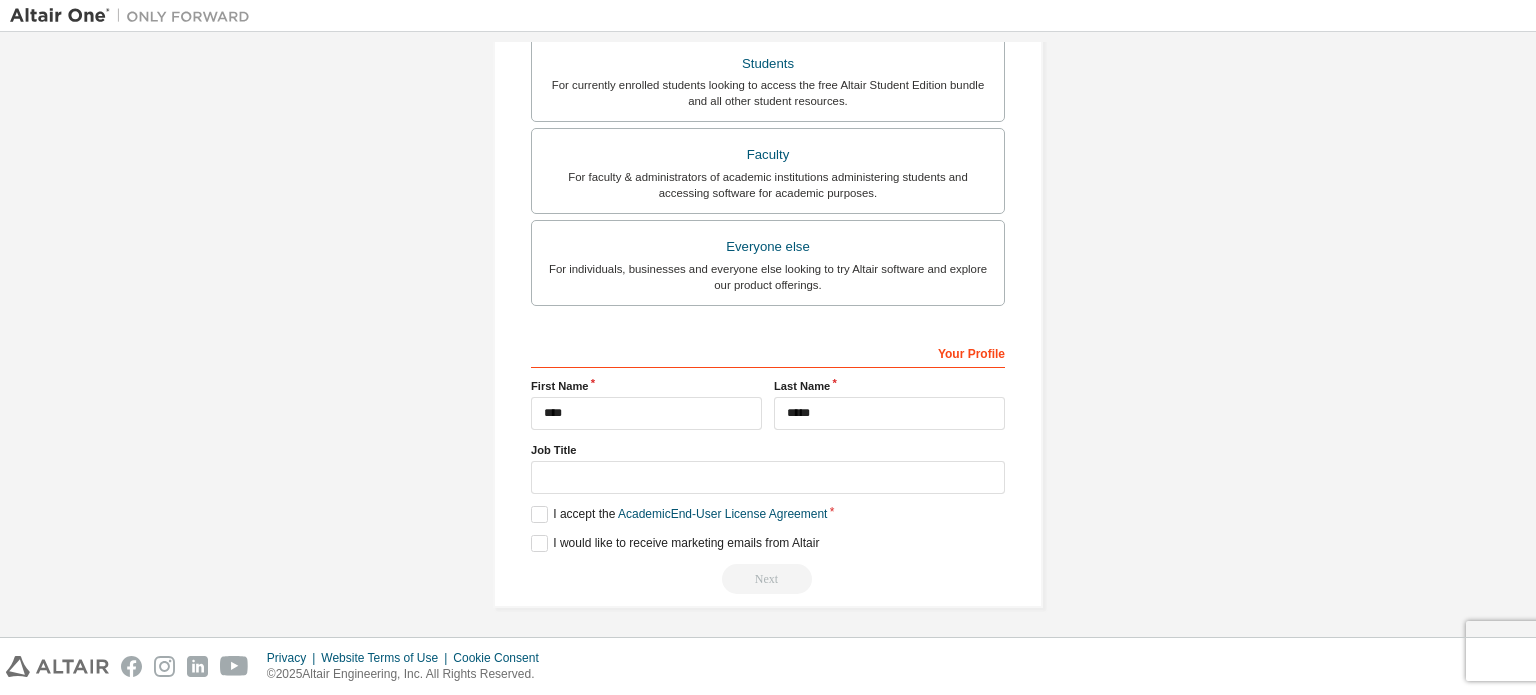 drag, startPoint x: 845, startPoint y: 450, endPoint x: 832, endPoint y: 487, distance: 39.217342 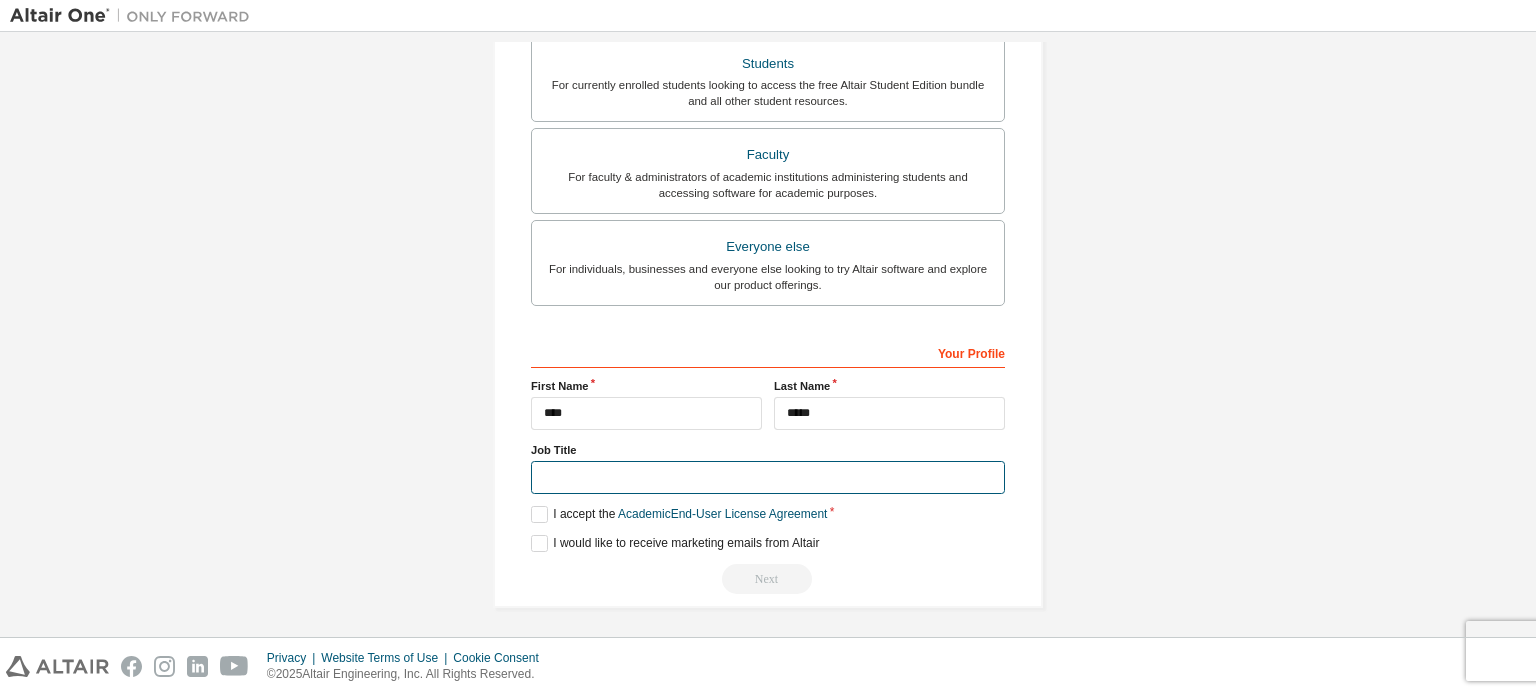 click at bounding box center [768, 477] 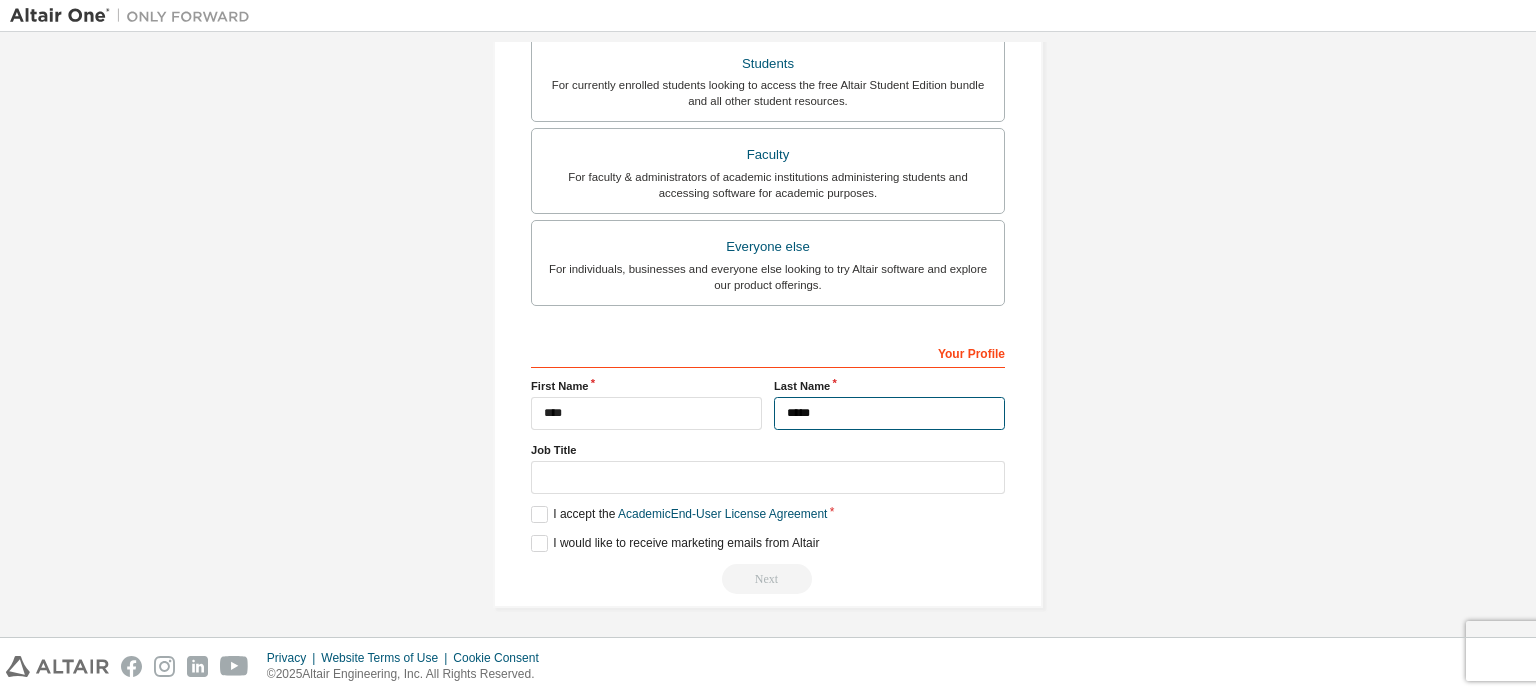 click on "Your Profile First Name **** Last Name ***** Job Title Please provide State/Province to help us route sales and support resources to you more efficiently. I accept the   Academic   End-User License Agreement I would like to receive marketing emails from Altair Next" at bounding box center [768, 465] 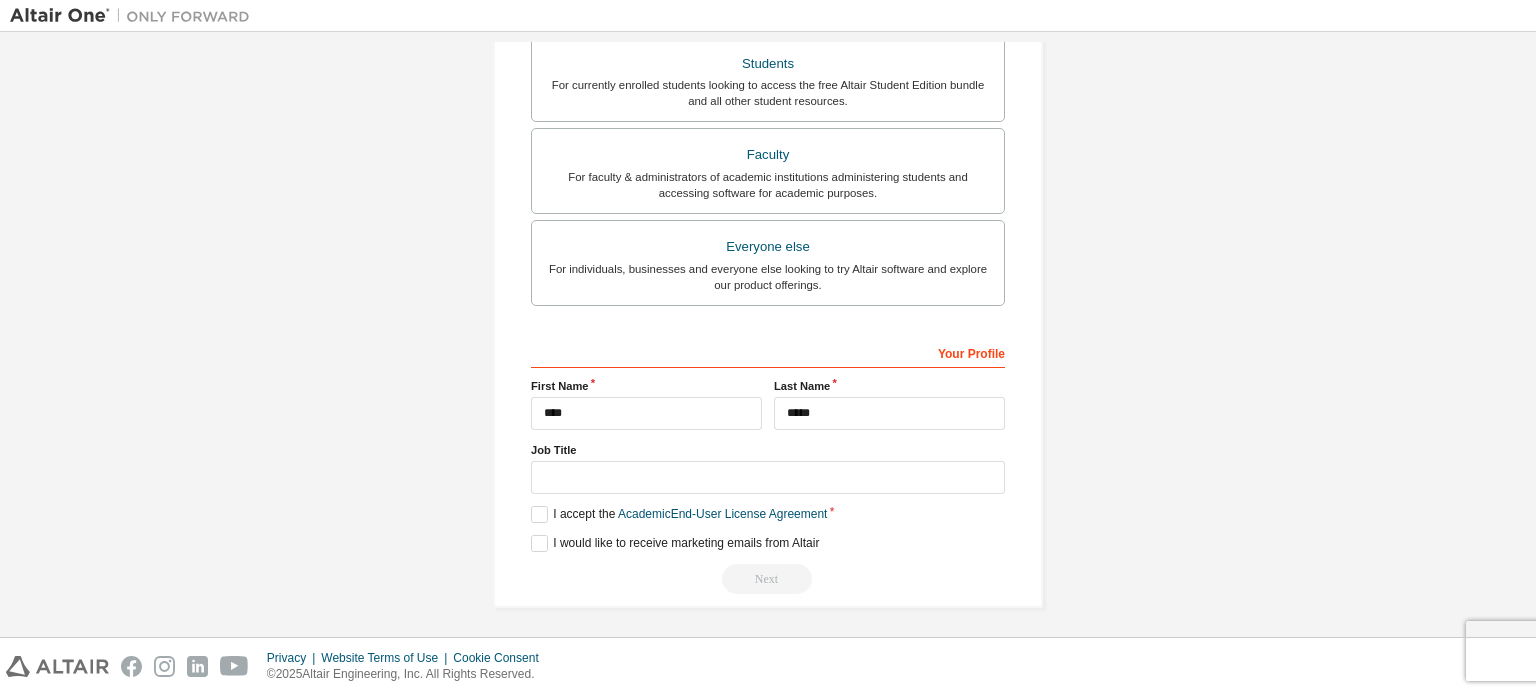 click on "Your Profile First Name **** Last Name ***** Job Title Please provide State/Province to help us route sales and support resources to you more efficiently. I accept the   Academic   End-User License Agreement I would like to receive marketing emails from Altair Next" at bounding box center [768, 465] 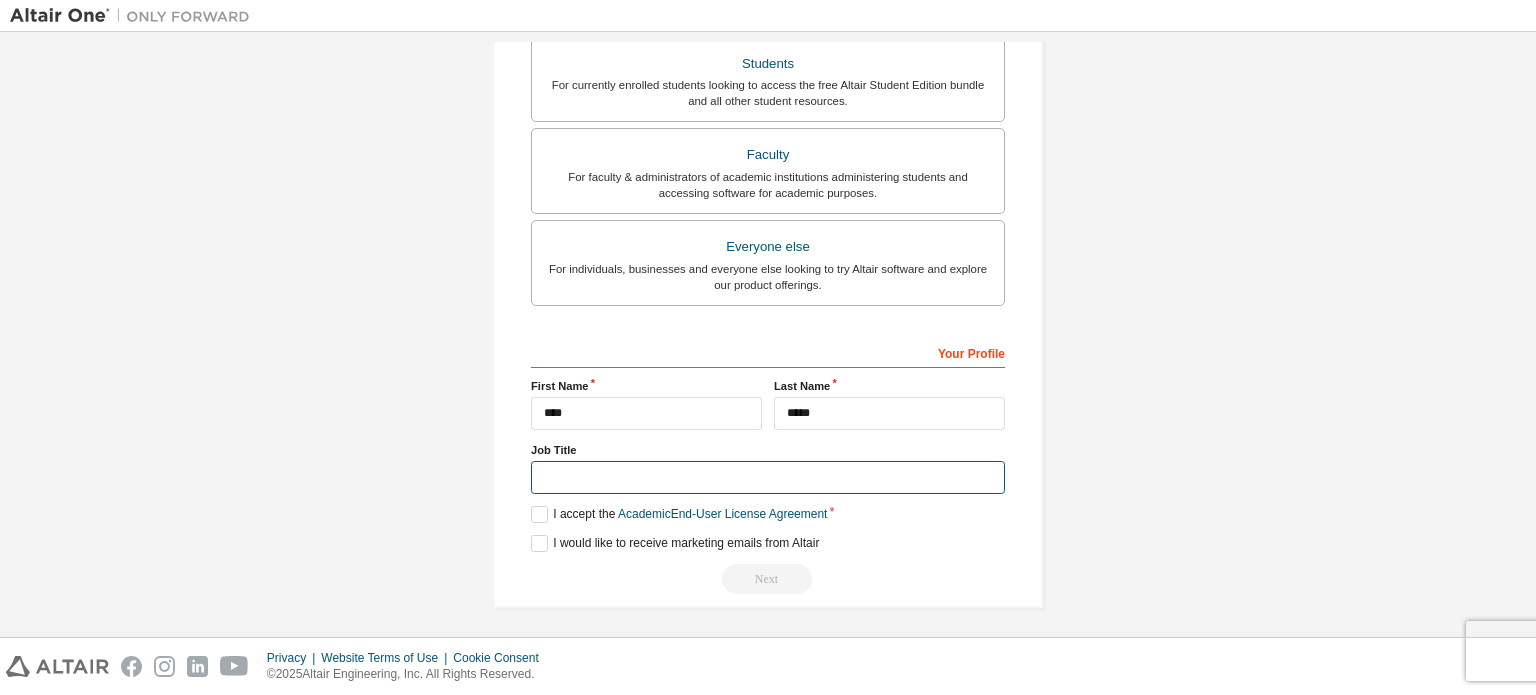 click at bounding box center (768, 477) 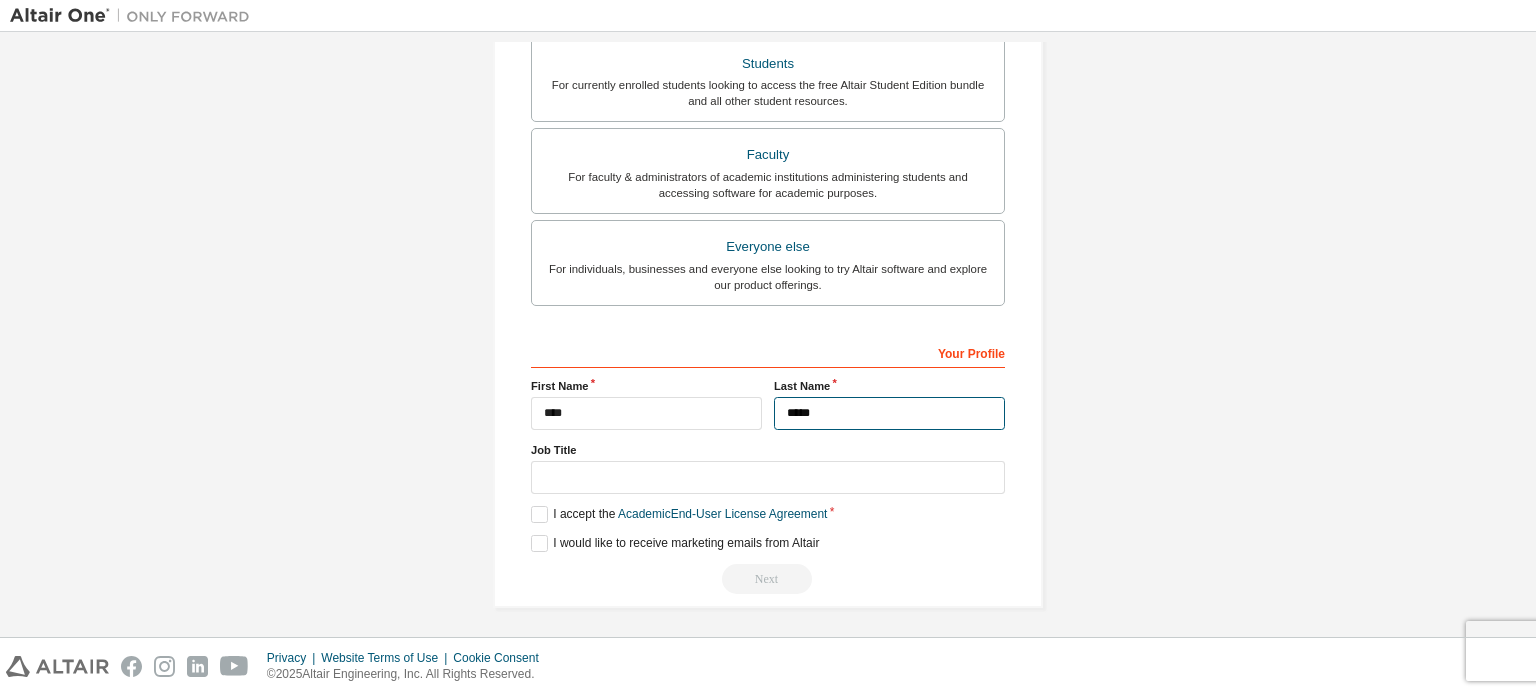 click on "*****" at bounding box center (889, 413) 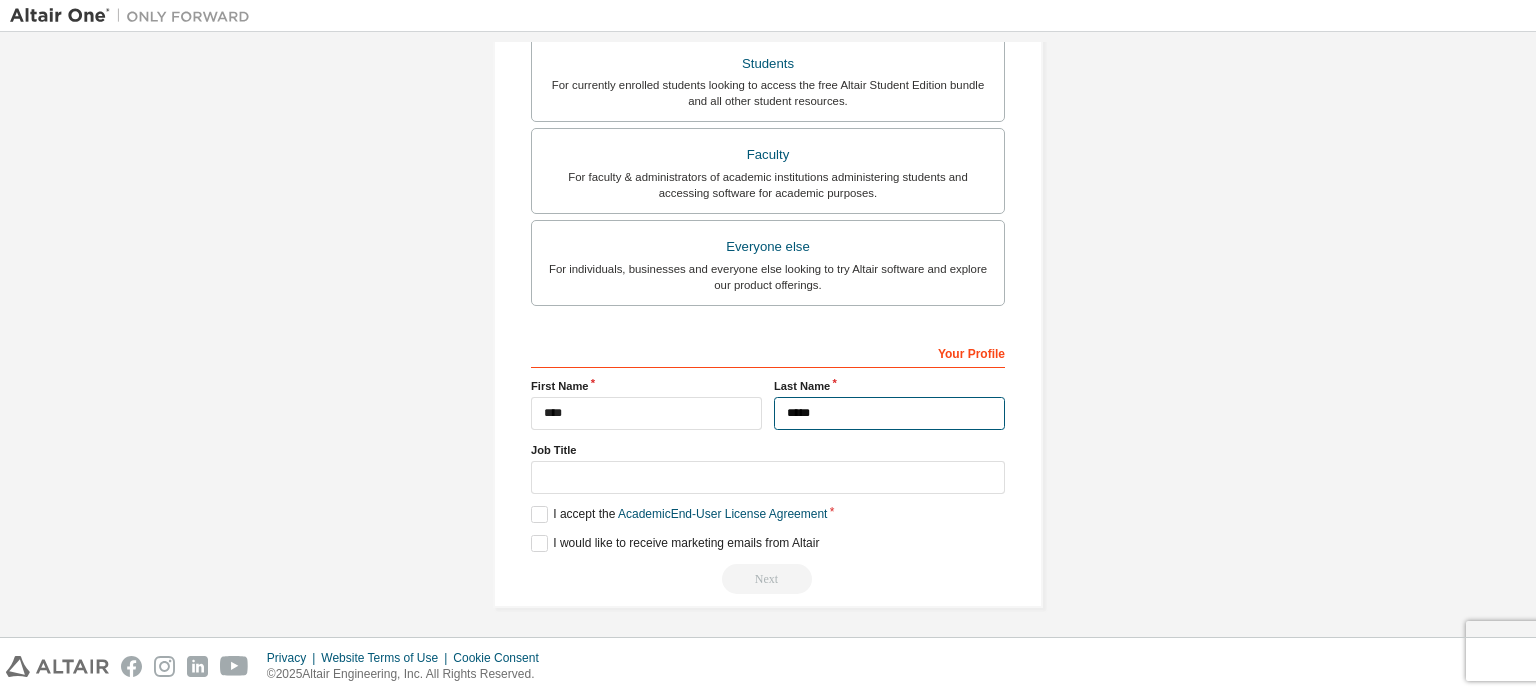 click on "*****" at bounding box center [889, 413] 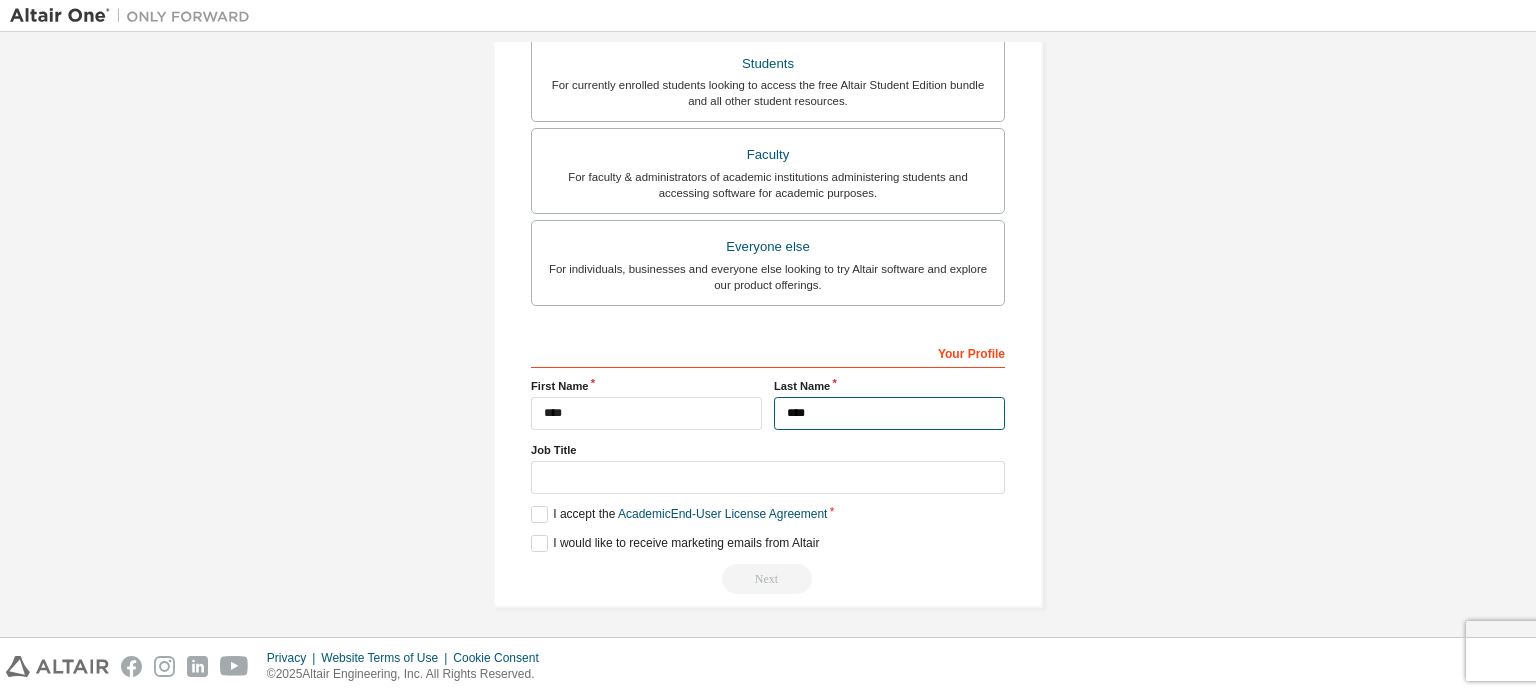 type on "*****" 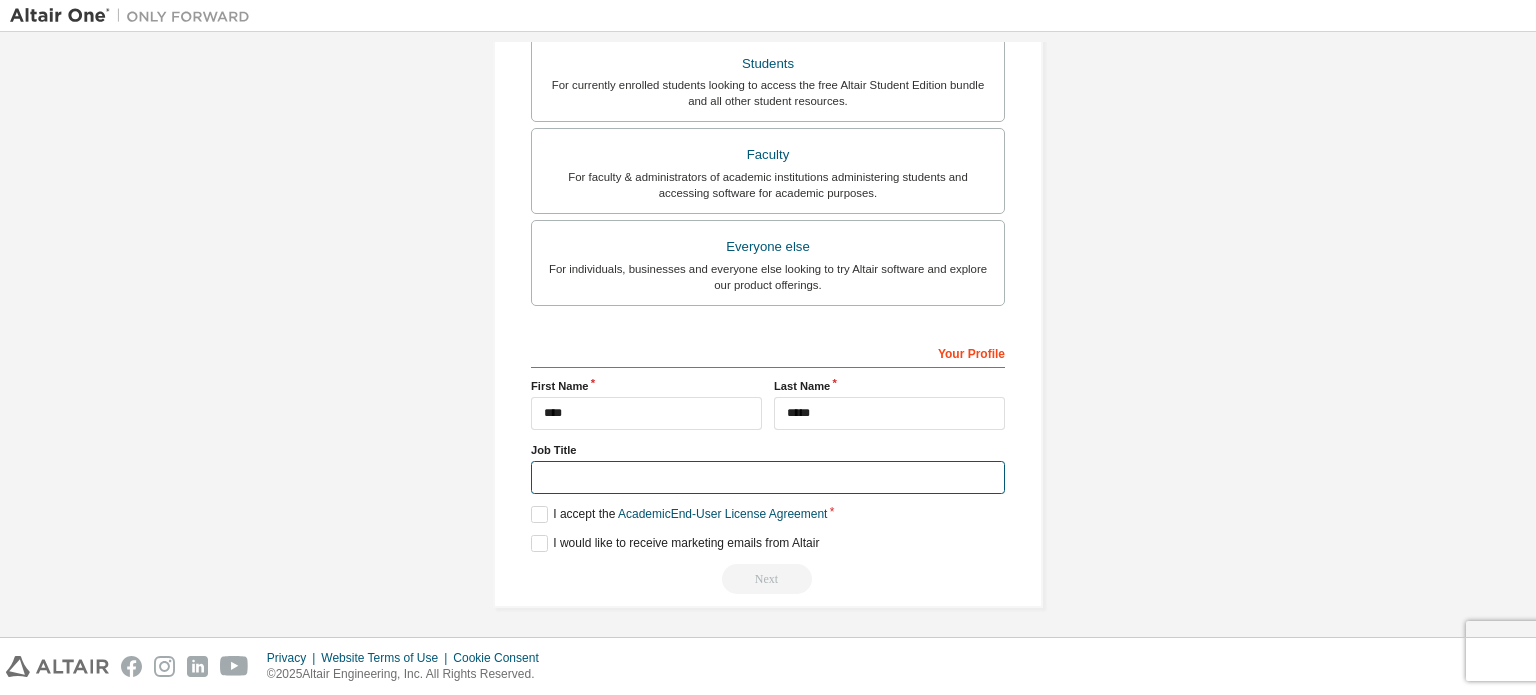 click at bounding box center [768, 477] 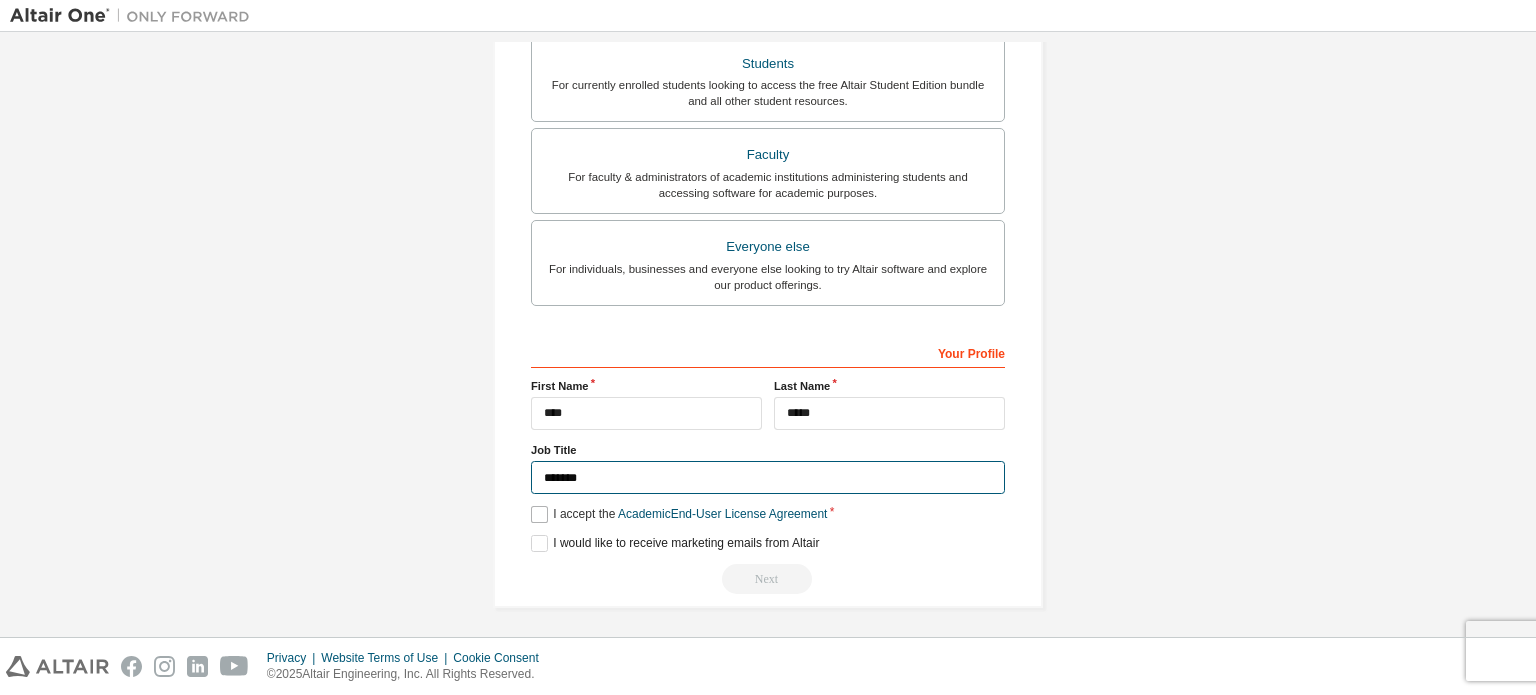 type on "*******" 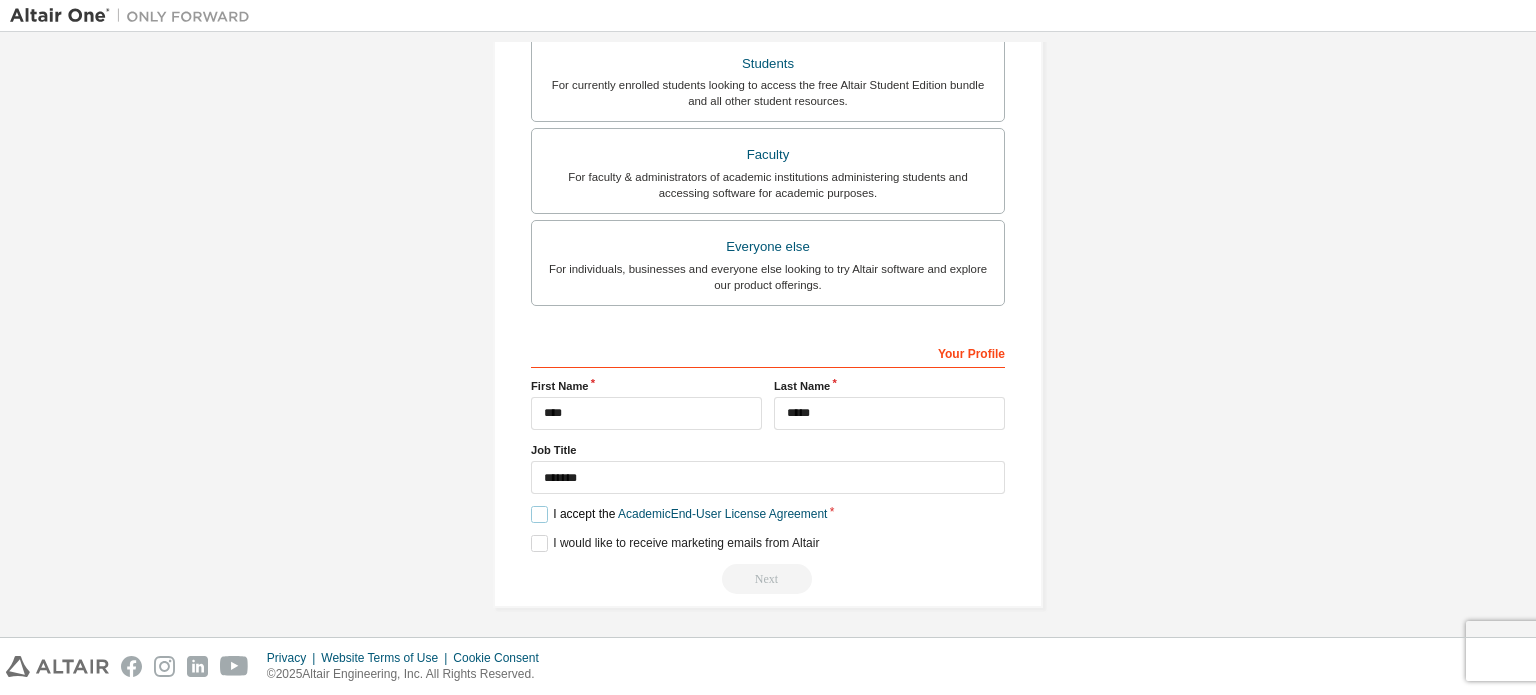 click on "I accept the   Academic   End-User License Agreement" at bounding box center (679, 514) 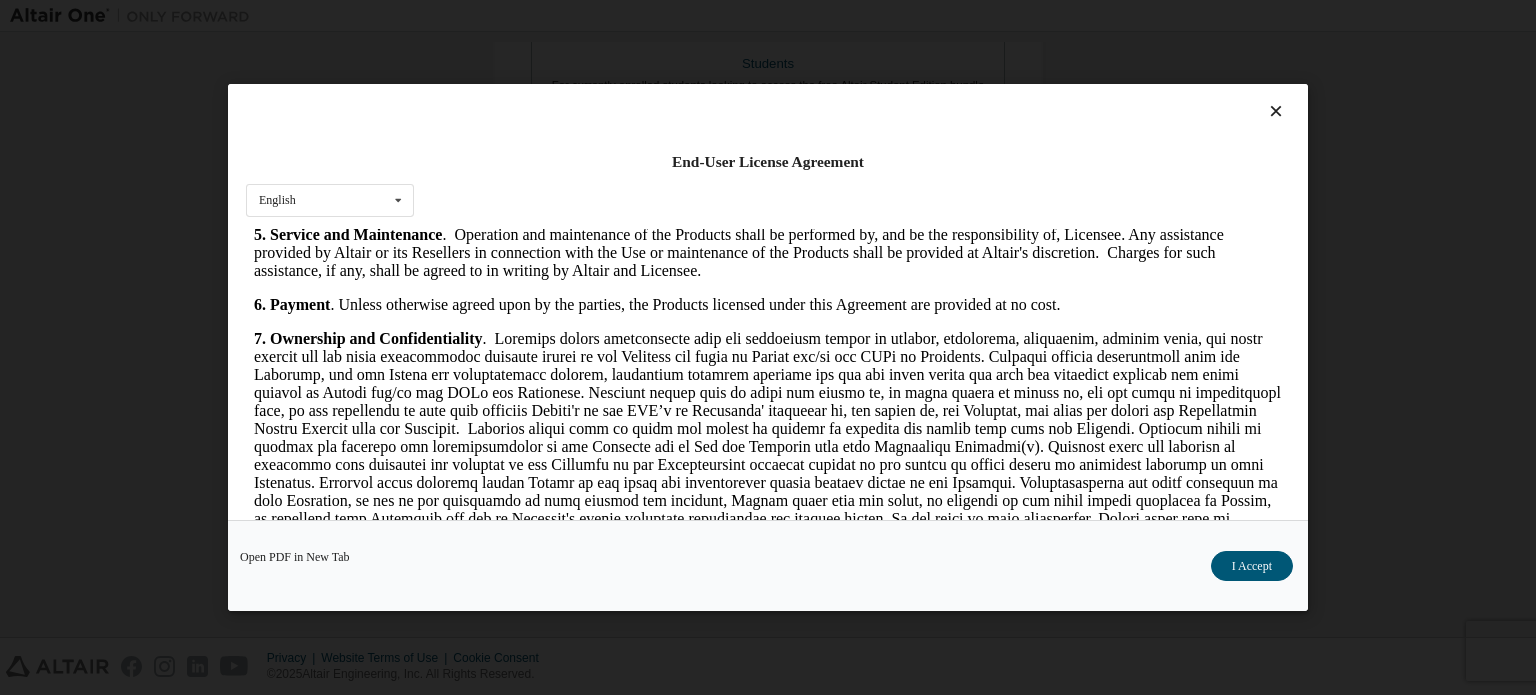 scroll, scrollTop: 1984, scrollLeft: 0, axis: vertical 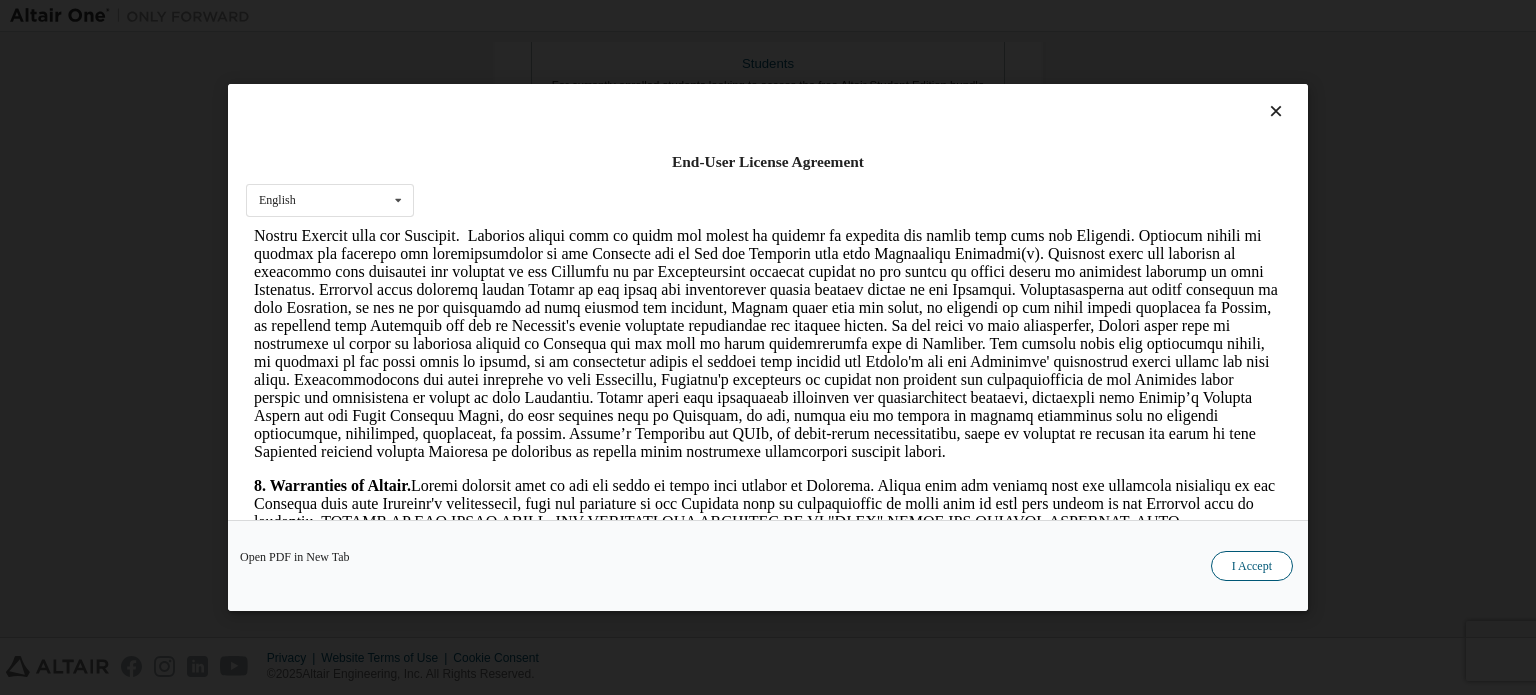 click on "I Accept" at bounding box center (1252, 566) 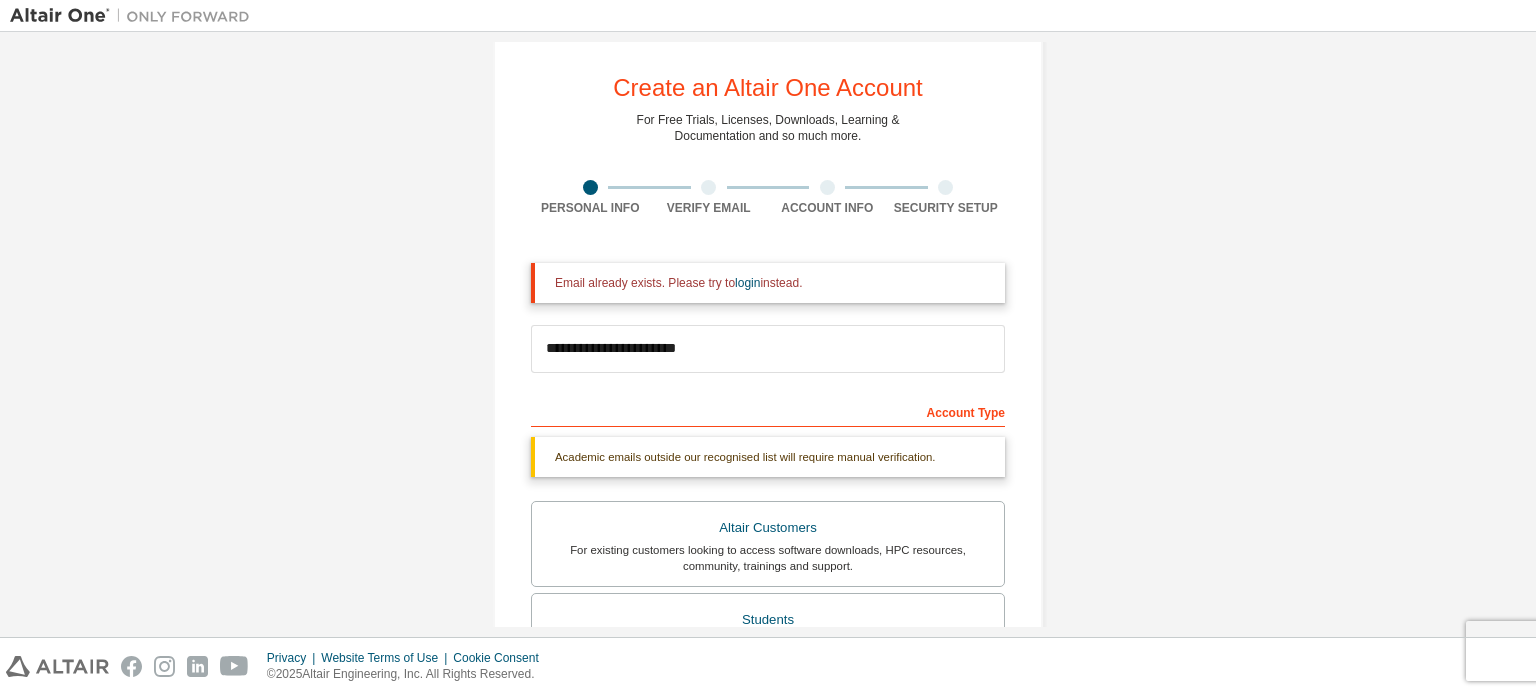 scroll, scrollTop: 24, scrollLeft: 0, axis: vertical 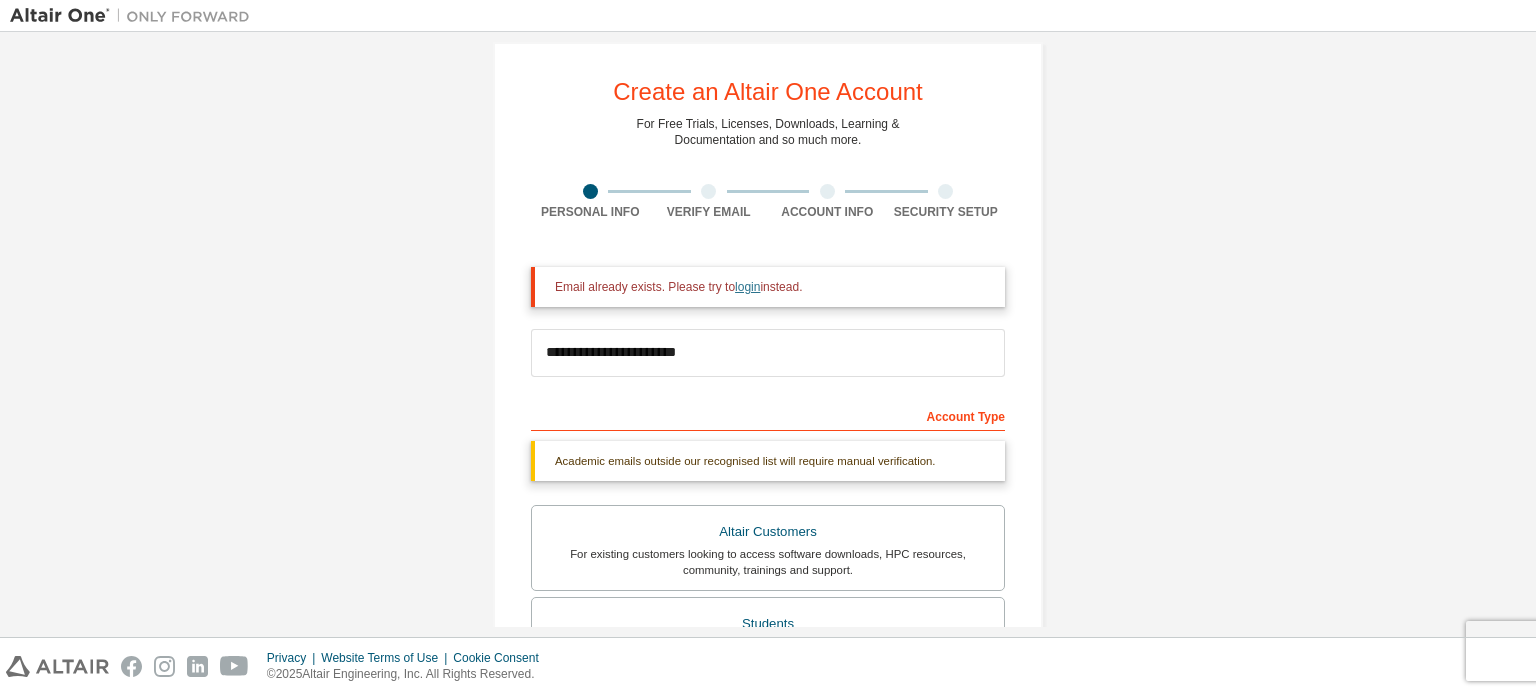 click on "login" at bounding box center [747, 287] 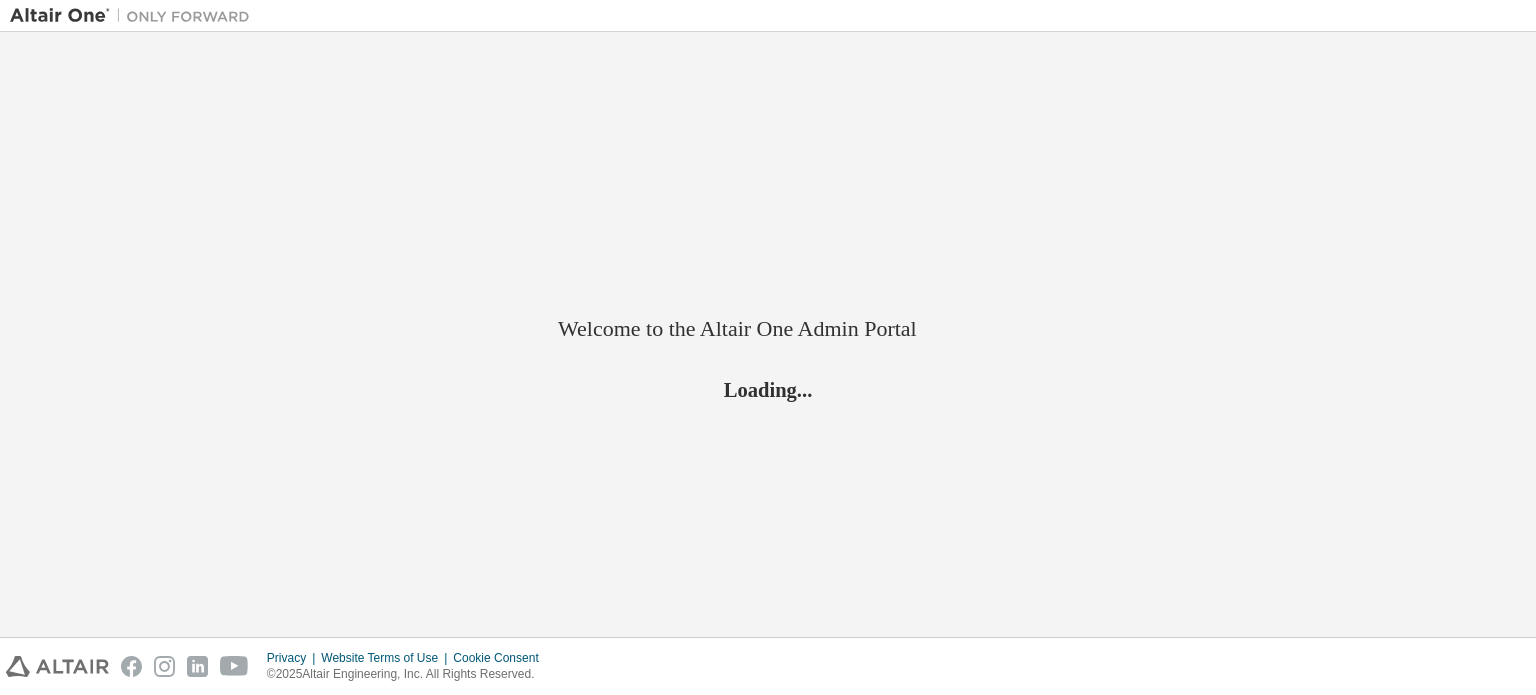 scroll, scrollTop: 0, scrollLeft: 0, axis: both 